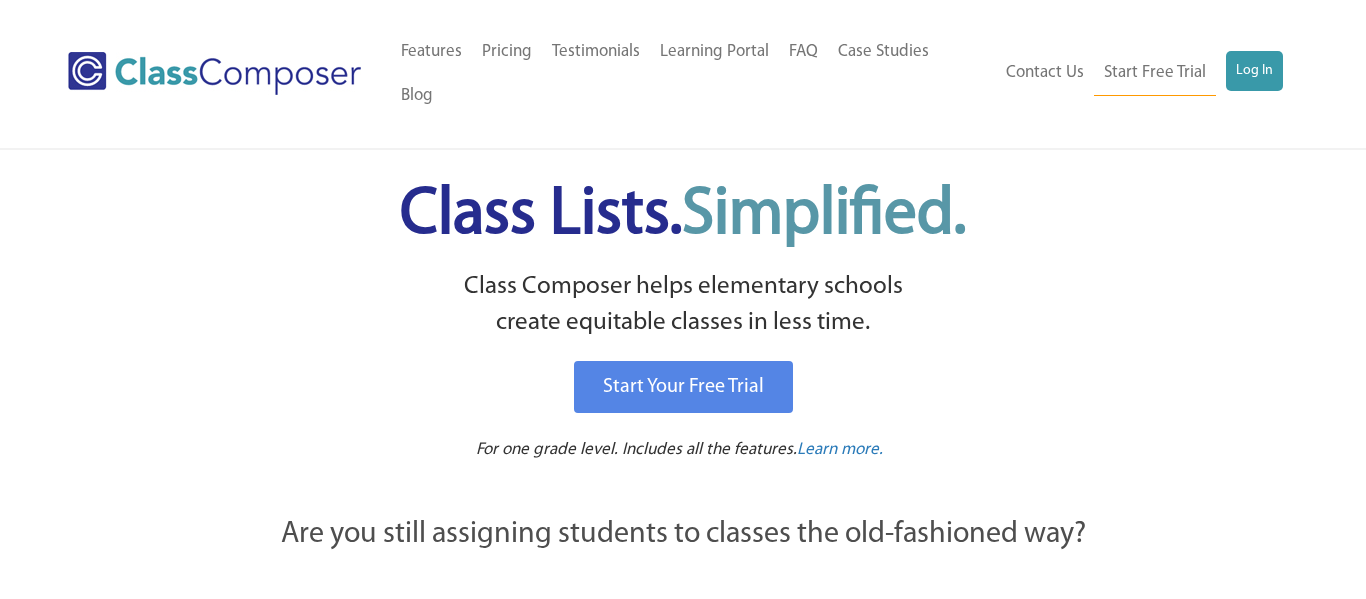 scroll, scrollTop: 0, scrollLeft: 0, axis: both 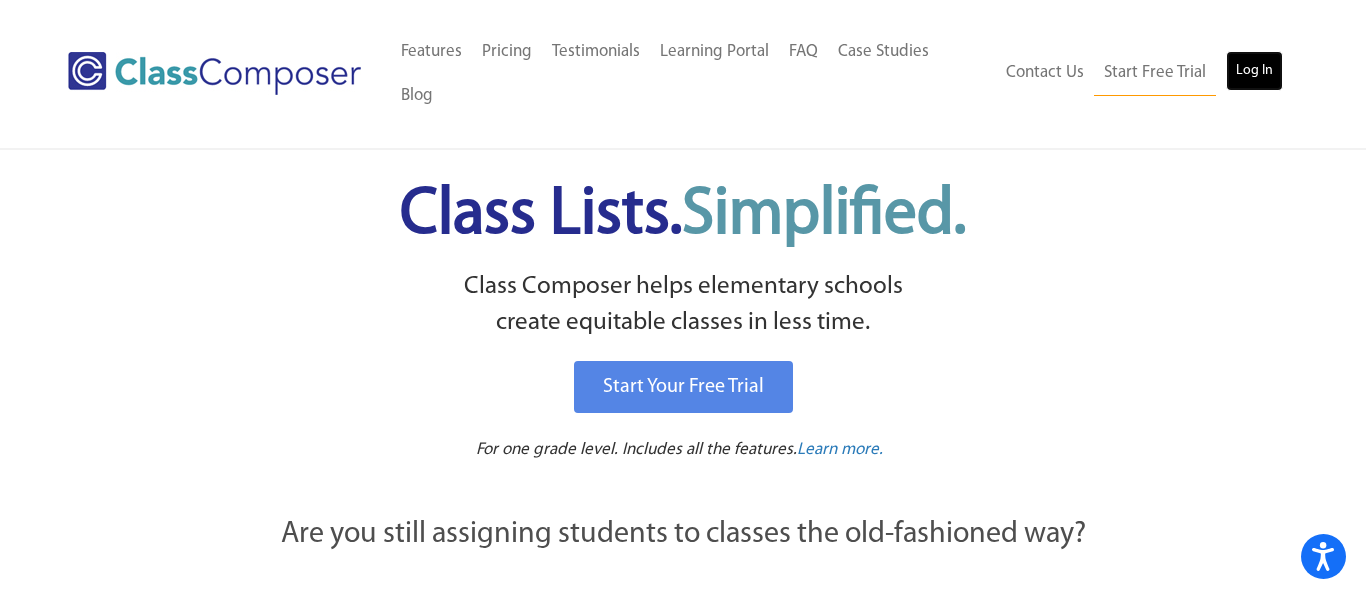 click on "Log In" at bounding box center (1254, 71) 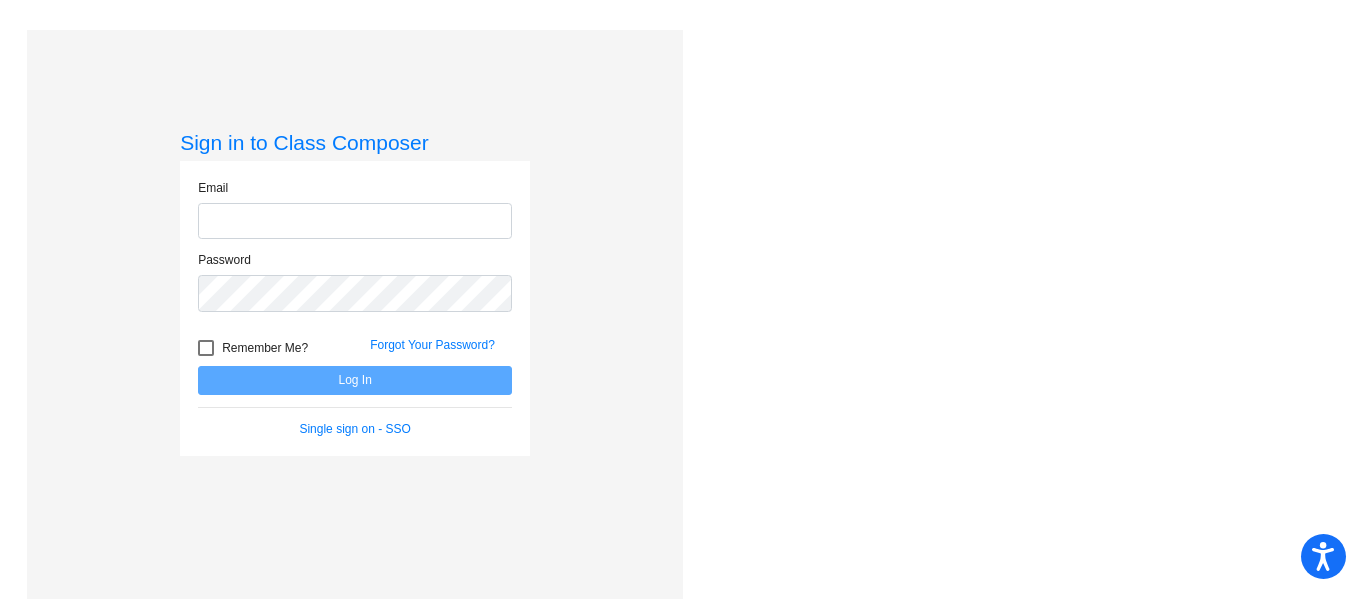 scroll, scrollTop: 0, scrollLeft: 0, axis: both 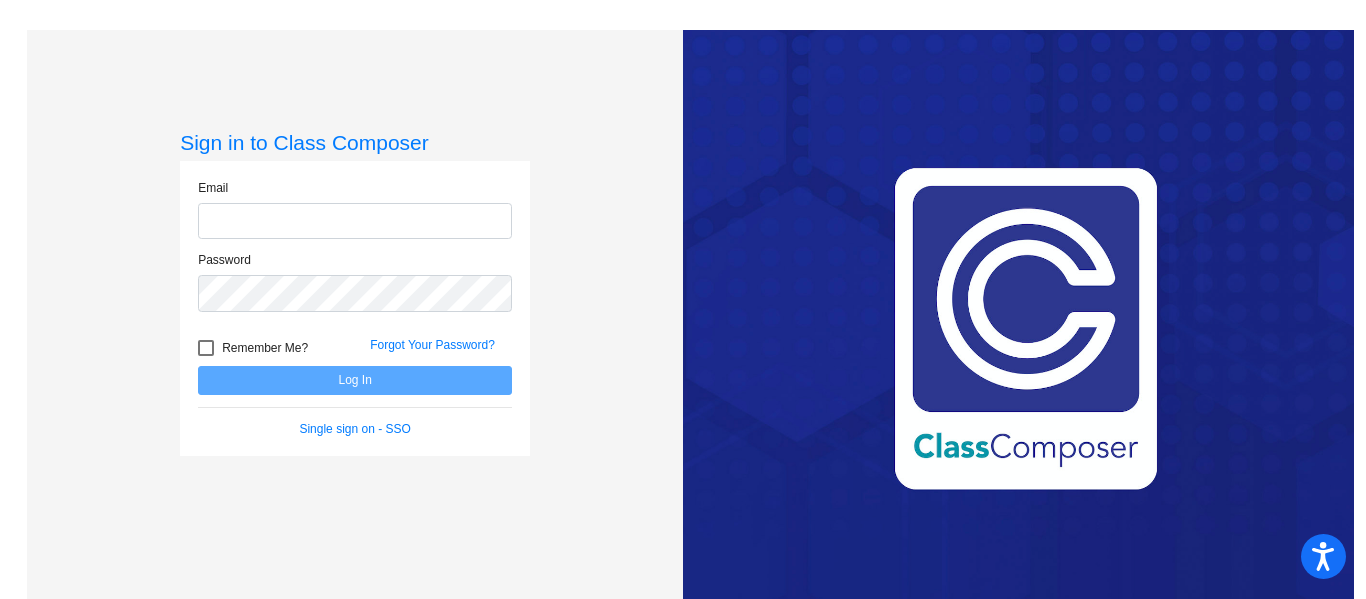 type on "[EMAIL]" 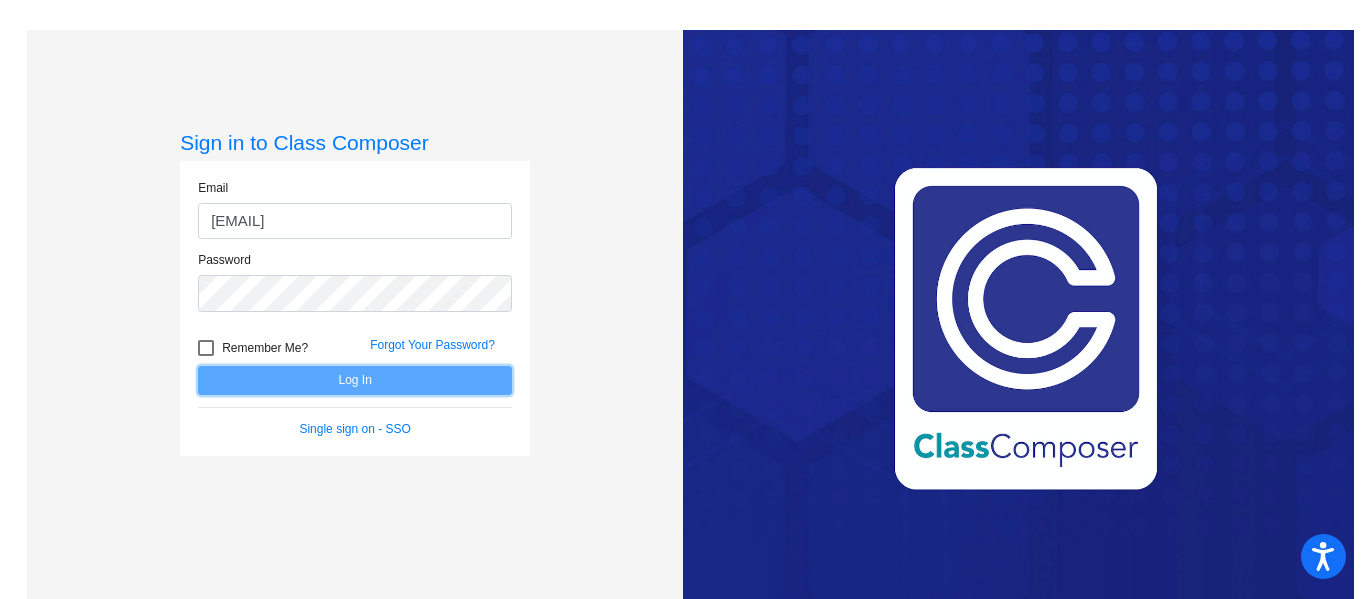 click on "Log In" 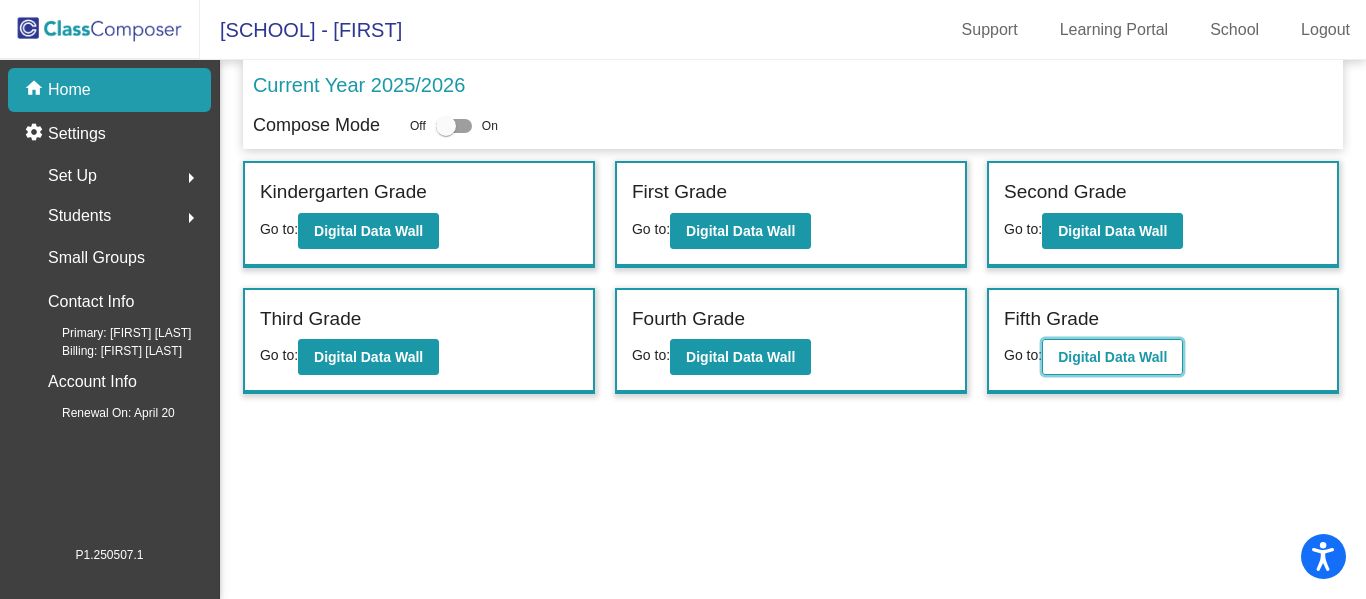 click on "Digital Data Wall" 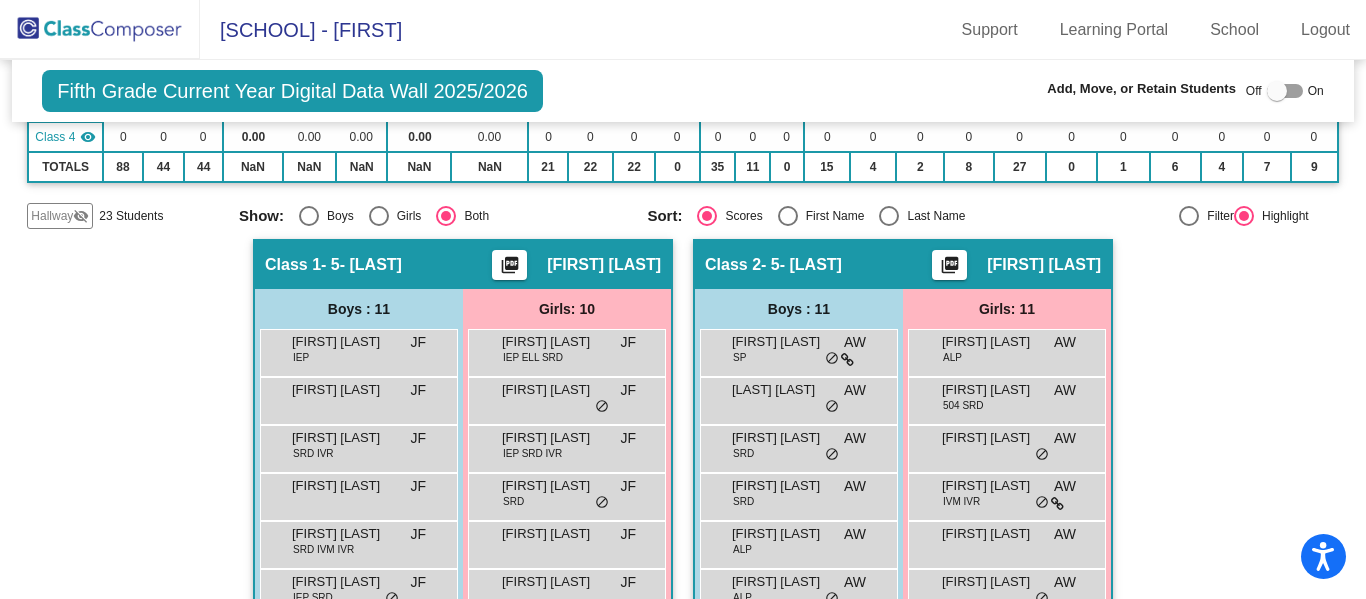 scroll, scrollTop: 271, scrollLeft: 0, axis: vertical 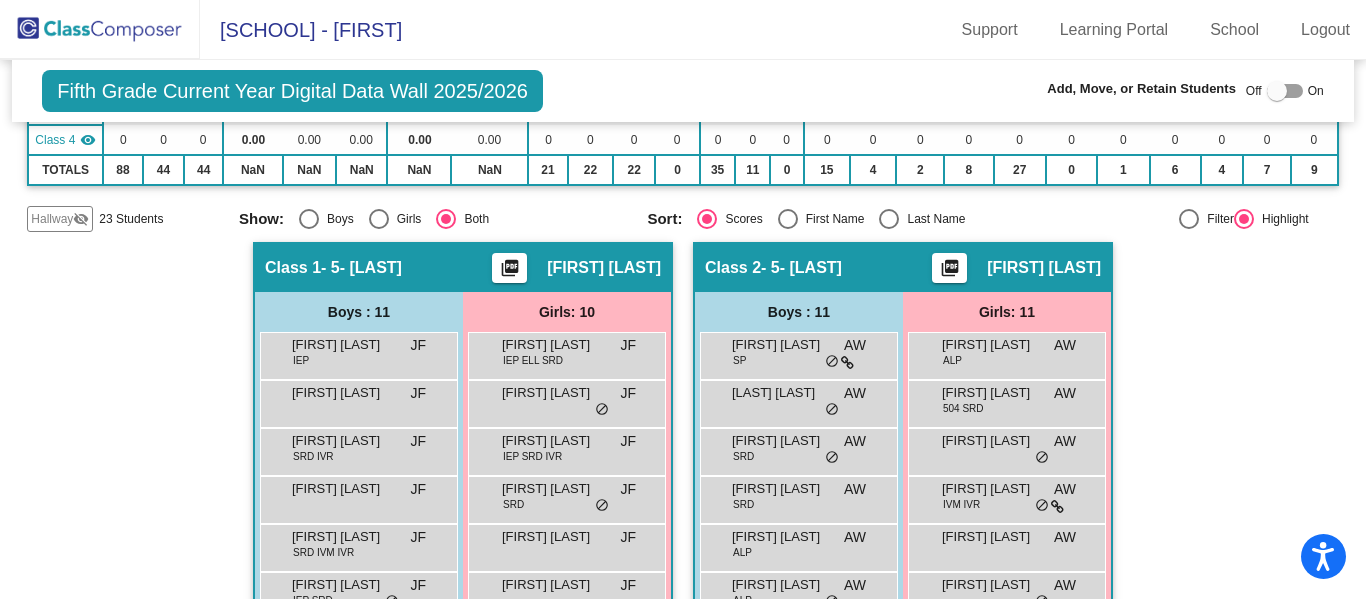 click at bounding box center (1285, 91) 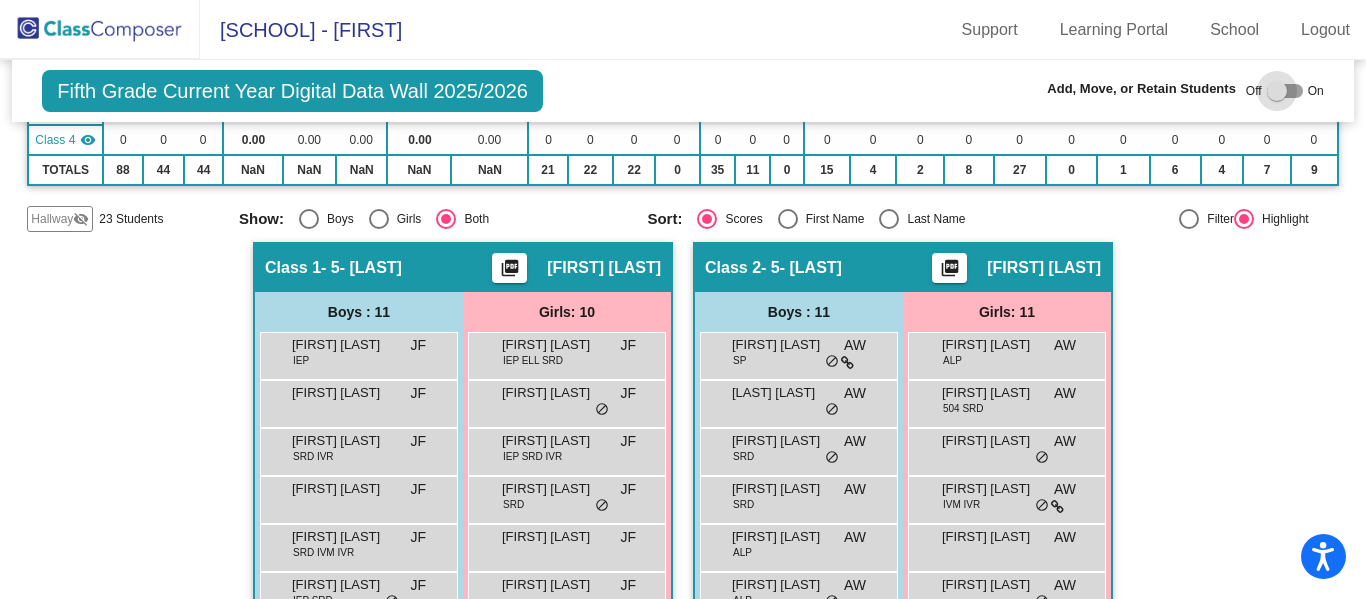 checkbox on "true" 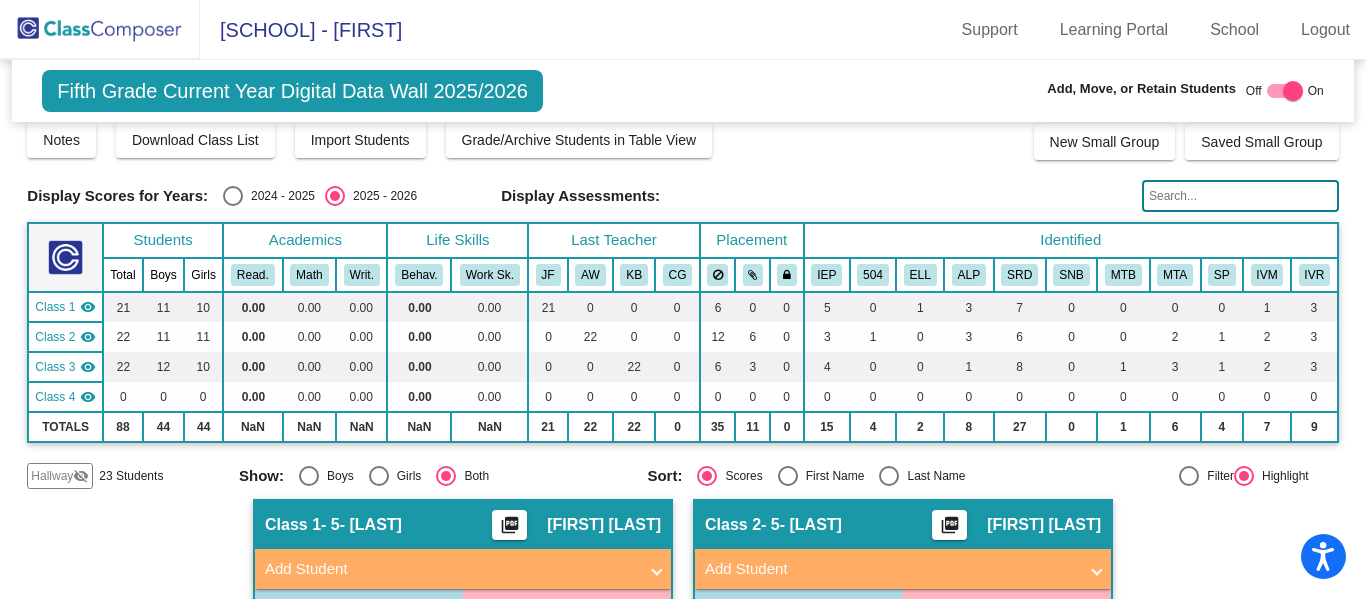 scroll, scrollTop: 10, scrollLeft: 0, axis: vertical 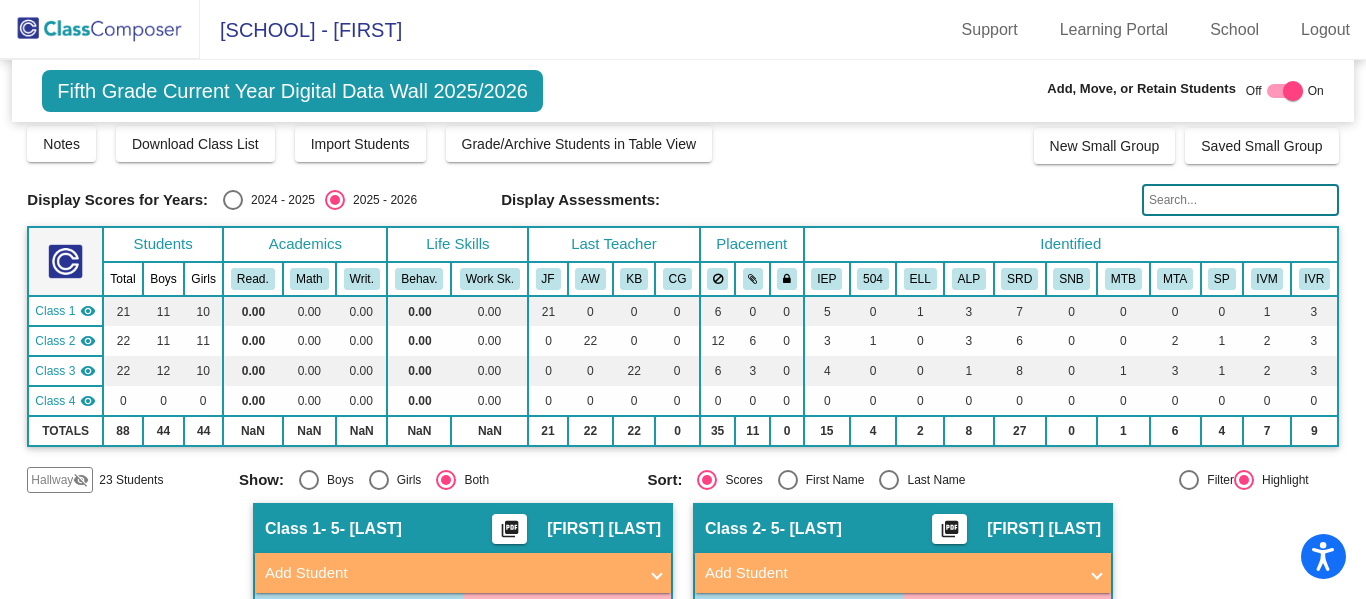 click 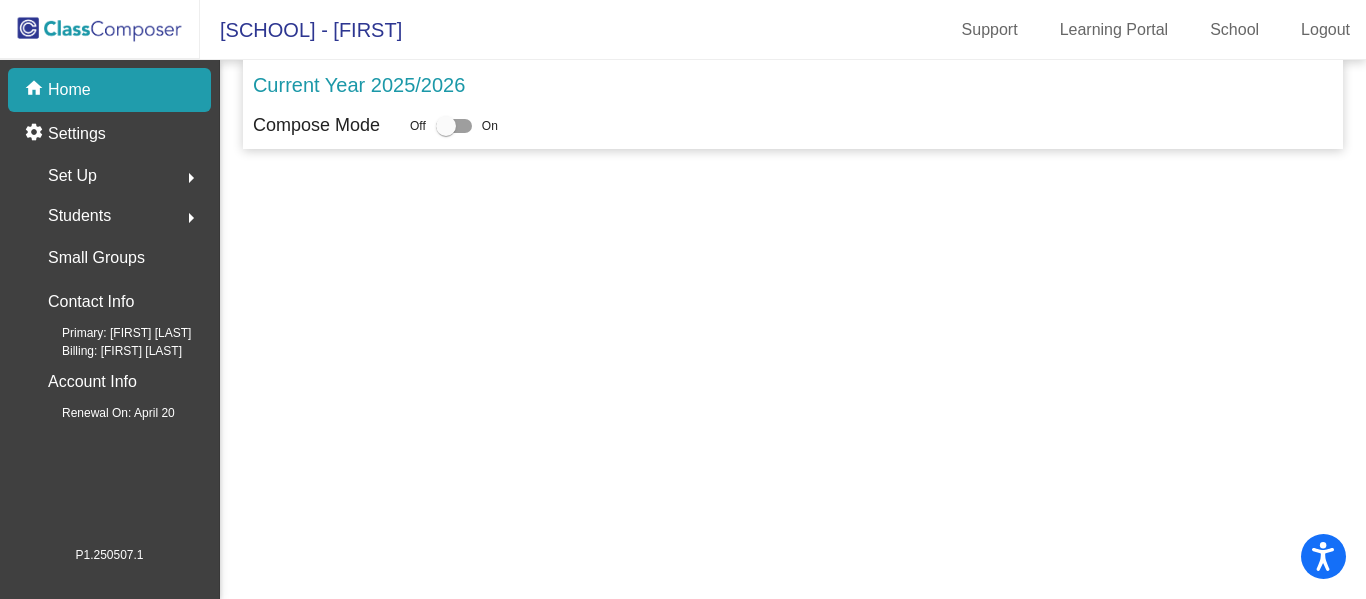 scroll, scrollTop: 0, scrollLeft: 0, axis: both 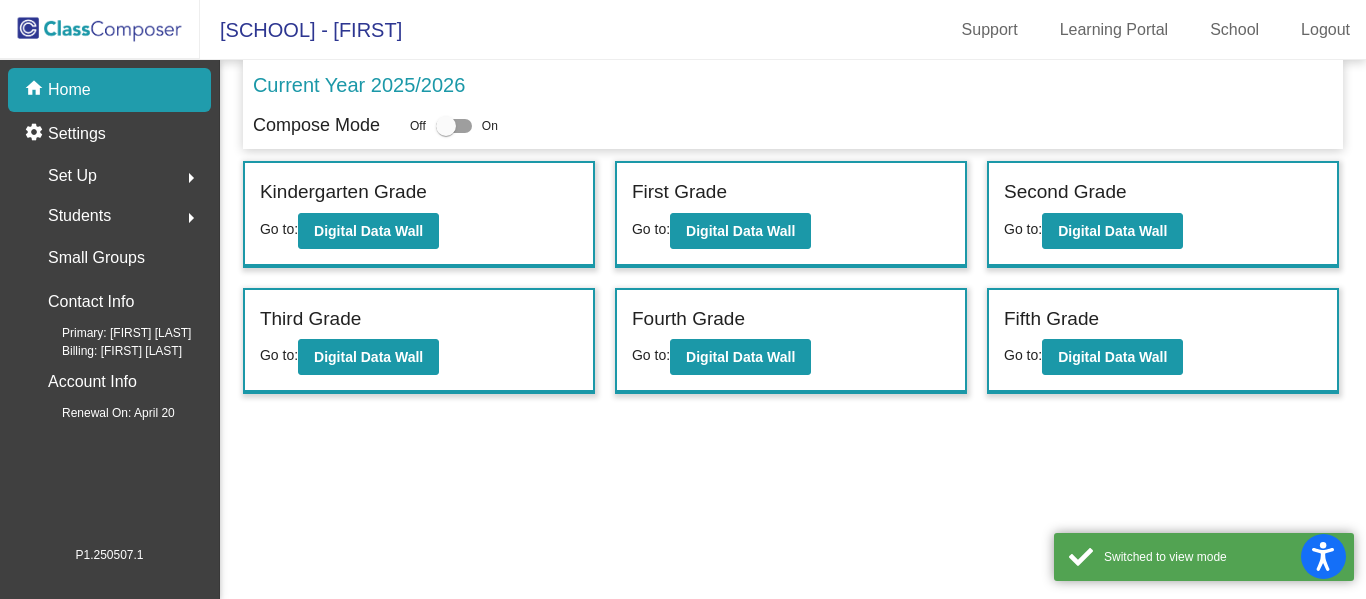 click on "Set Up  arrow_right" 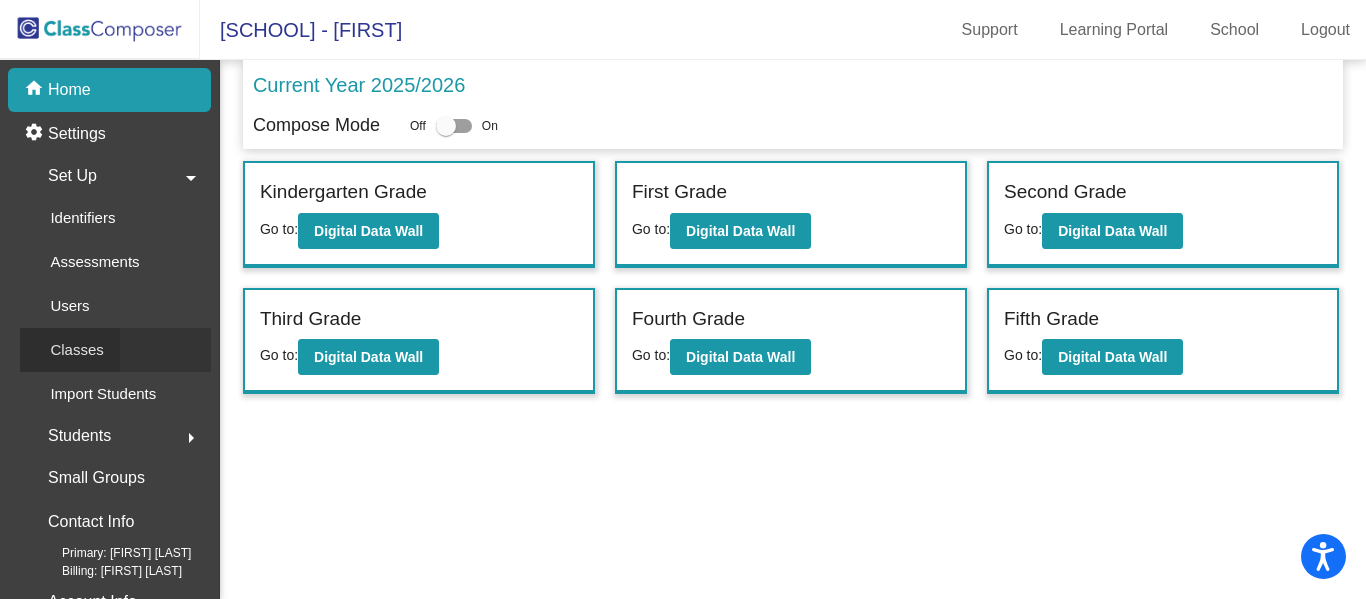 click on "Classes" 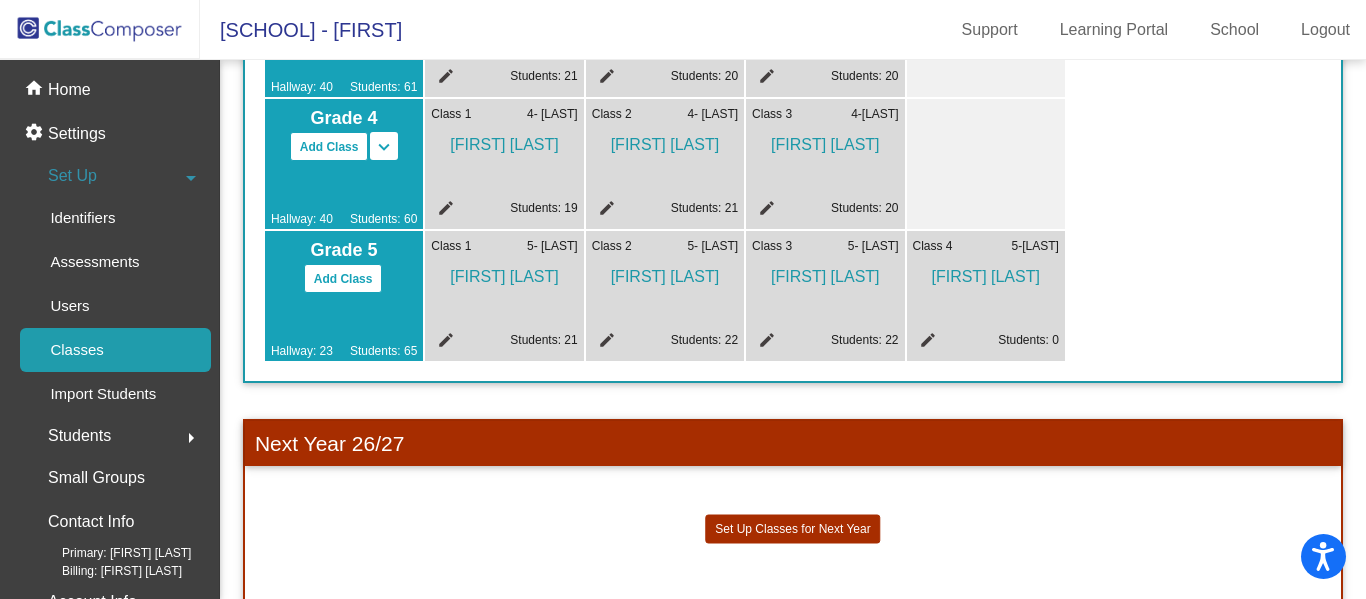 scroll, scrollTop: 676, scrollLeft: 0, axis: vertical 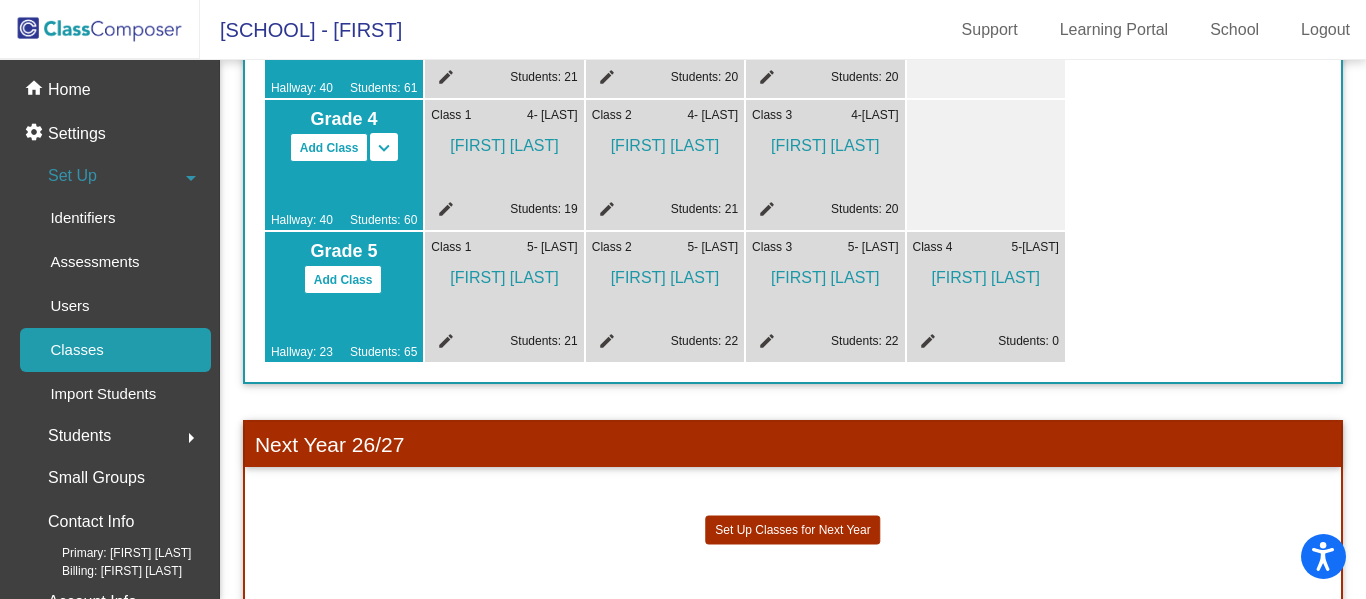click on "edit" 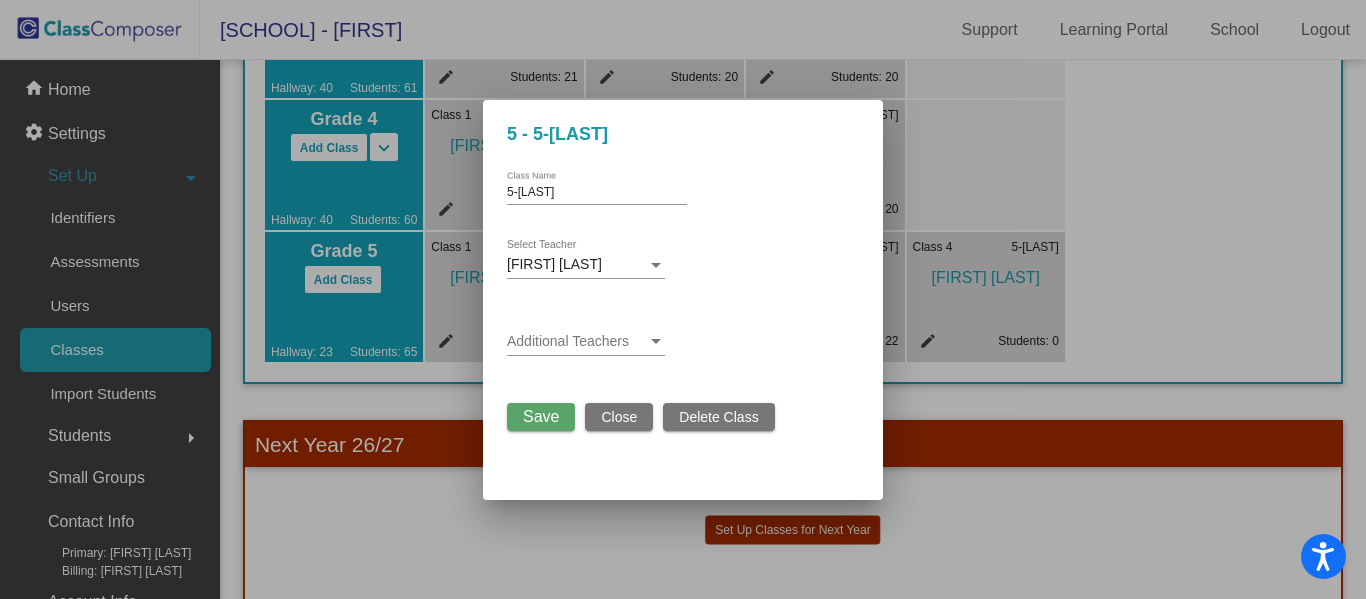 click on "Delete Class" at bounding box center [718, 417] 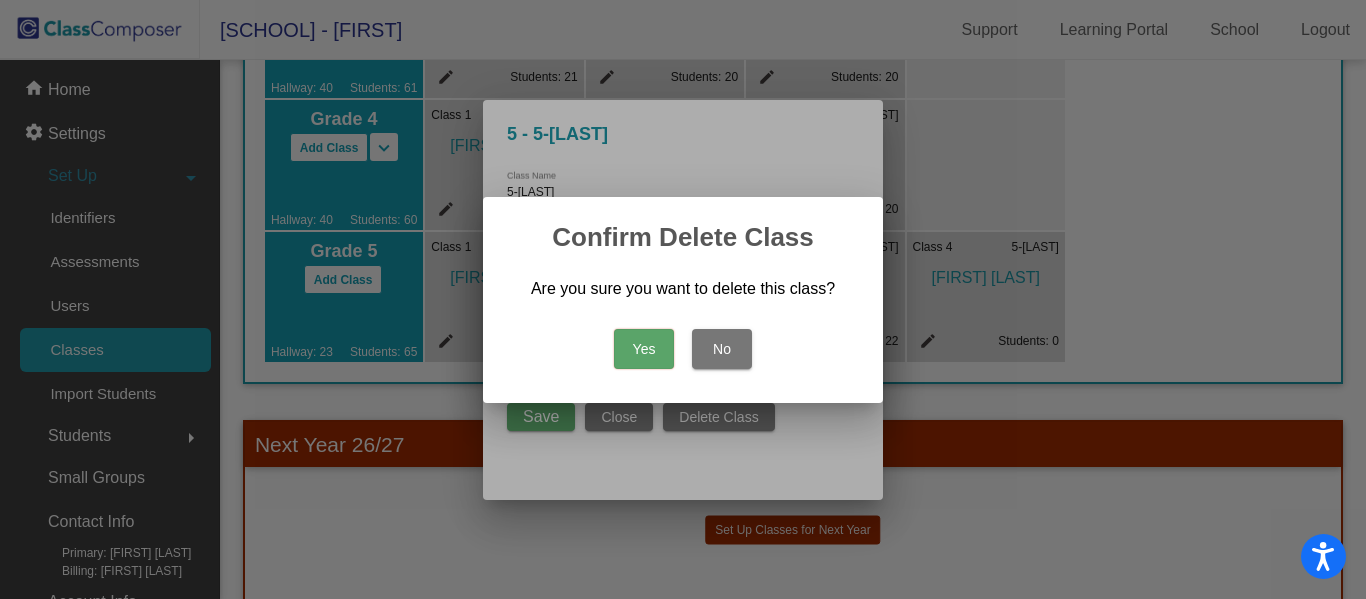 click on "Yes" at bounding box center [644, 349] 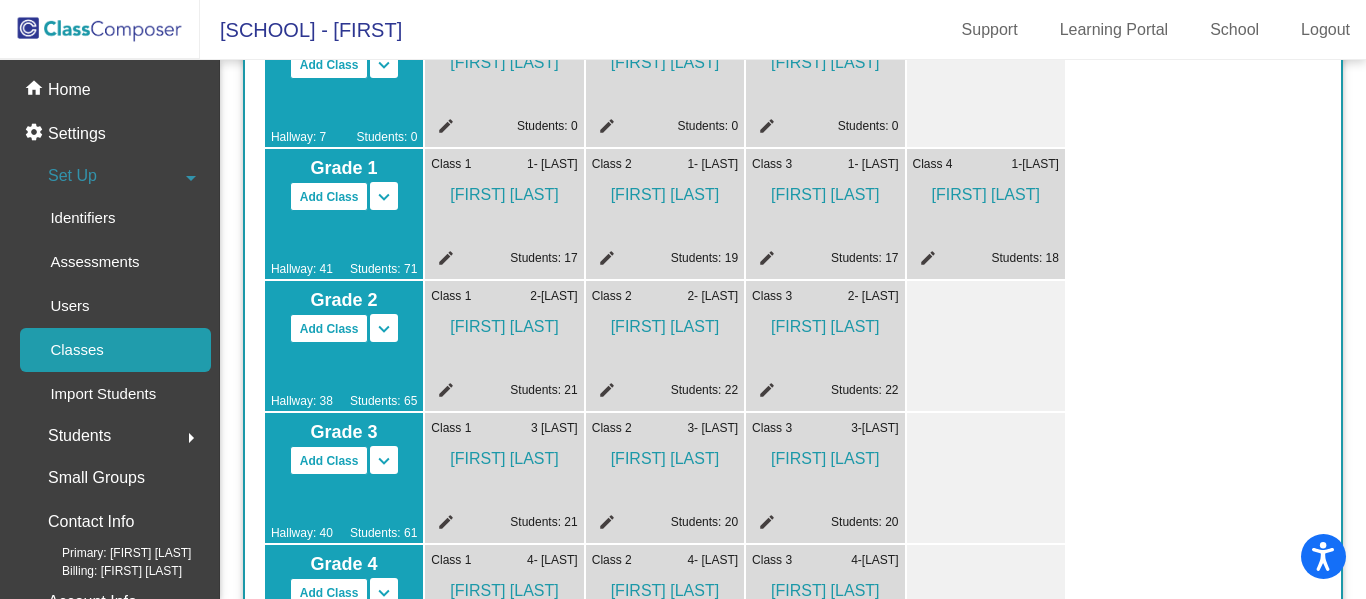 scroll, scrollTop: 0, scrollLeft: 0, axis: both 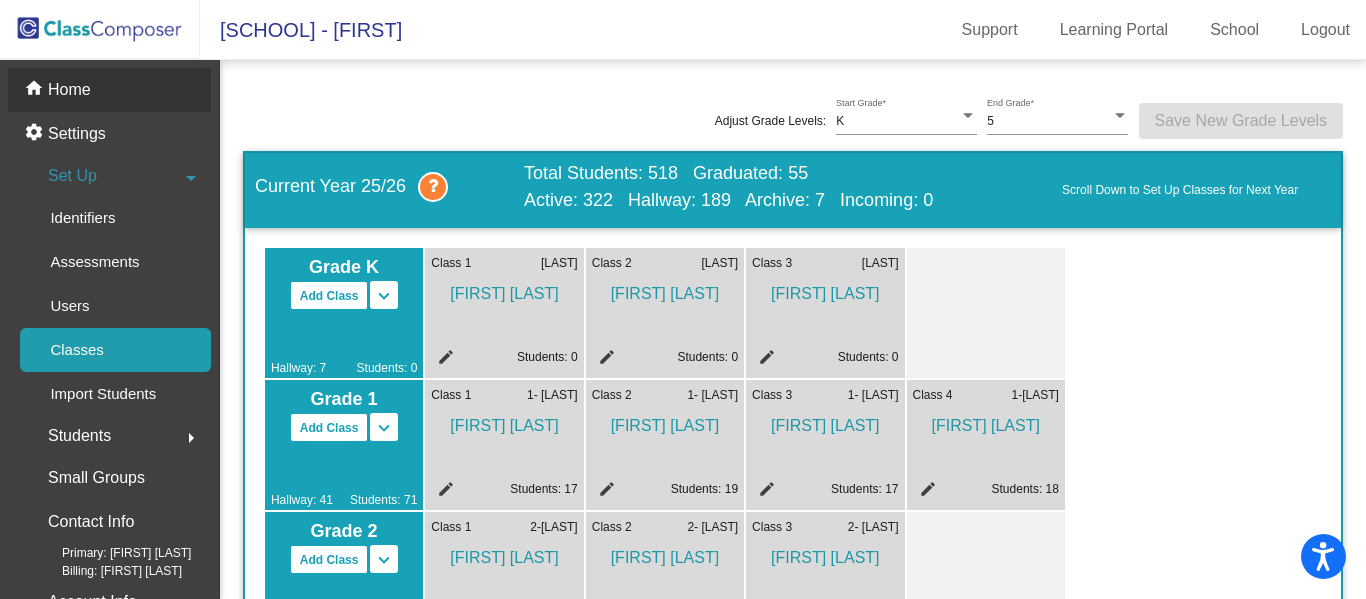 click on "Home" 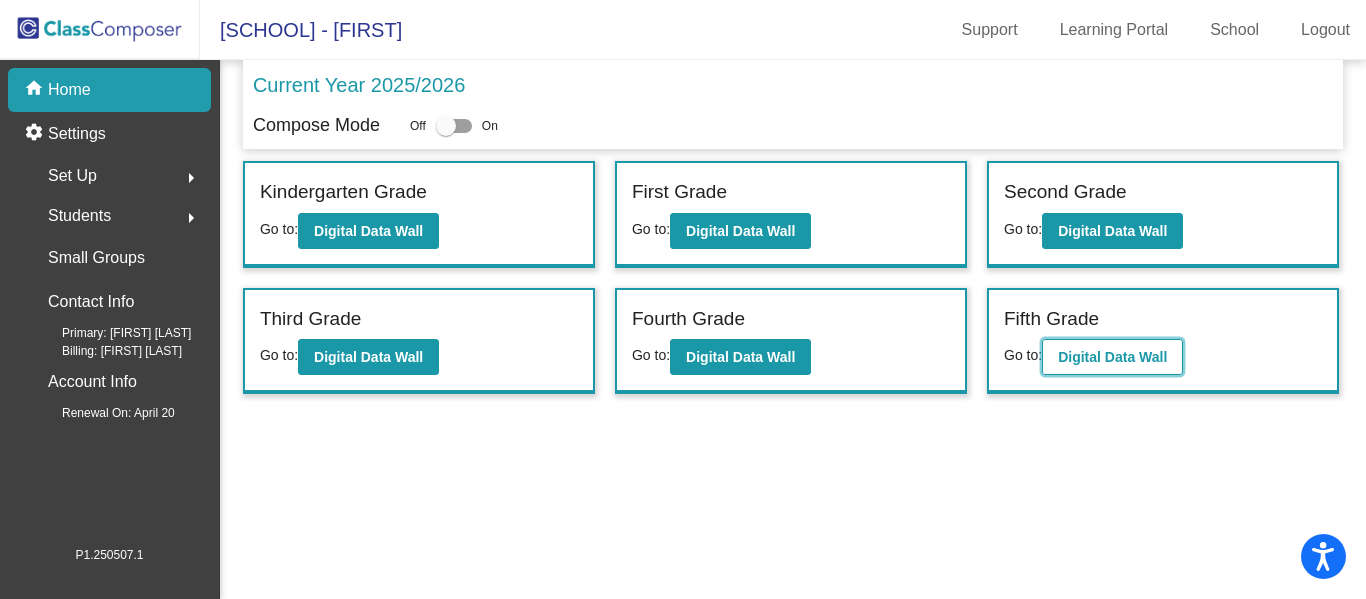 click on "Digital Data Wall" 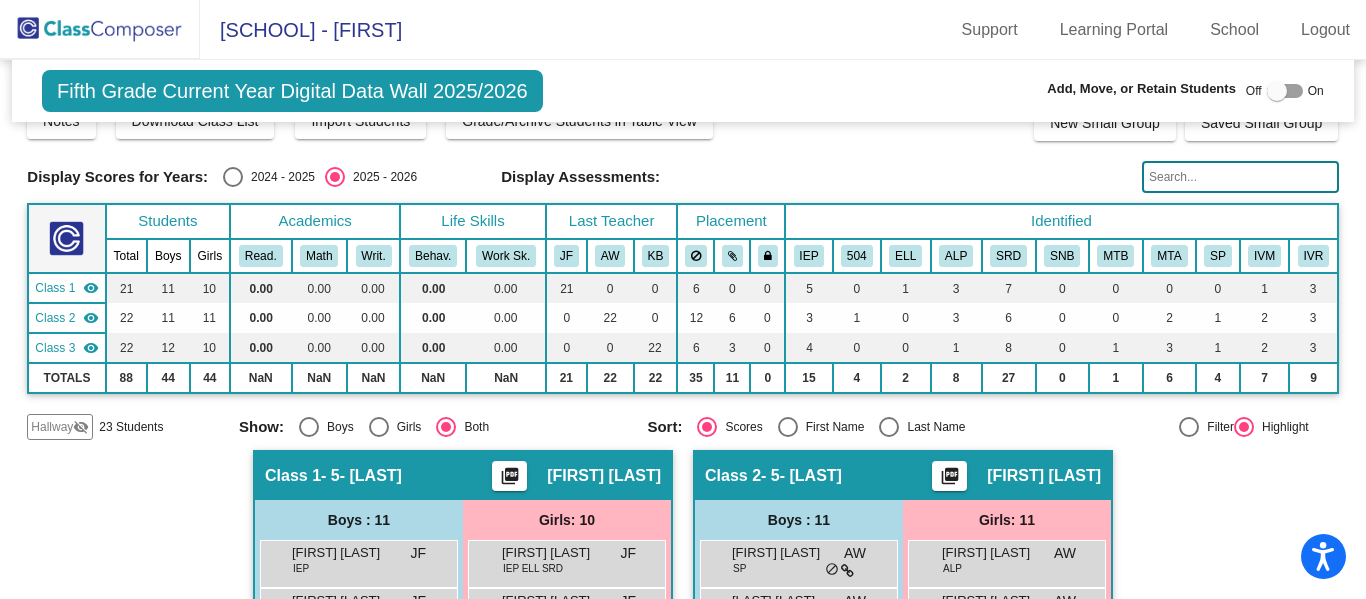 scroll, scrollTop: 34, scrollLeft: 0, axis: vertical 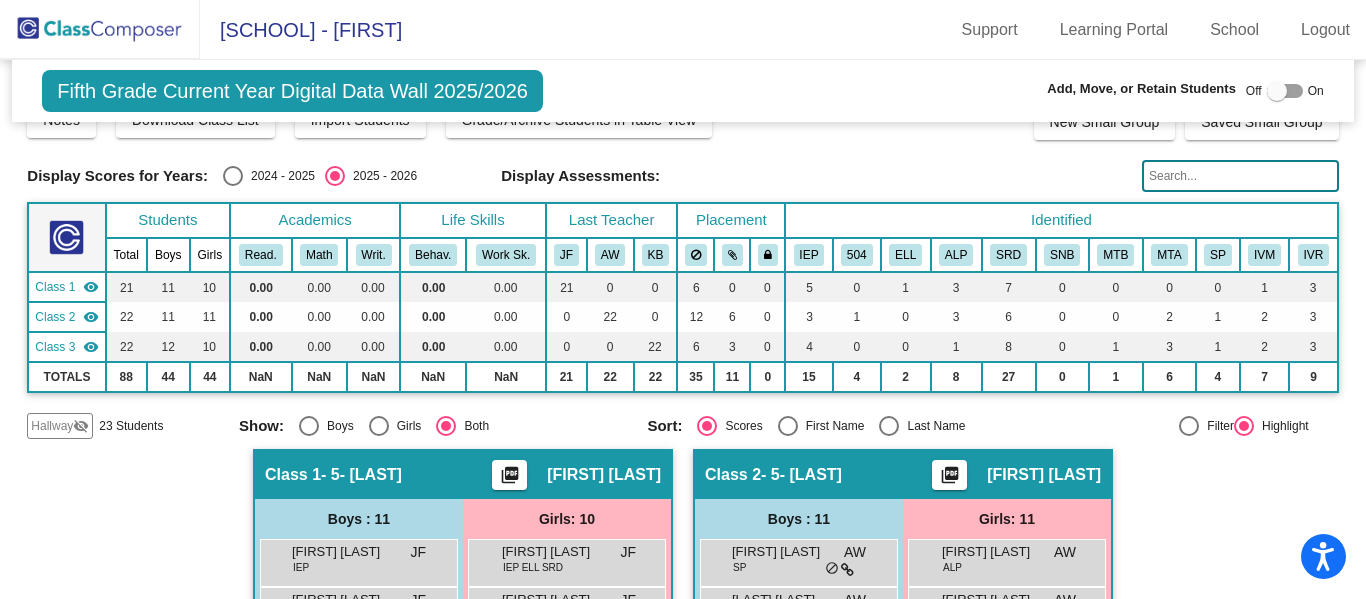 click at bounding box center (1285, 91) 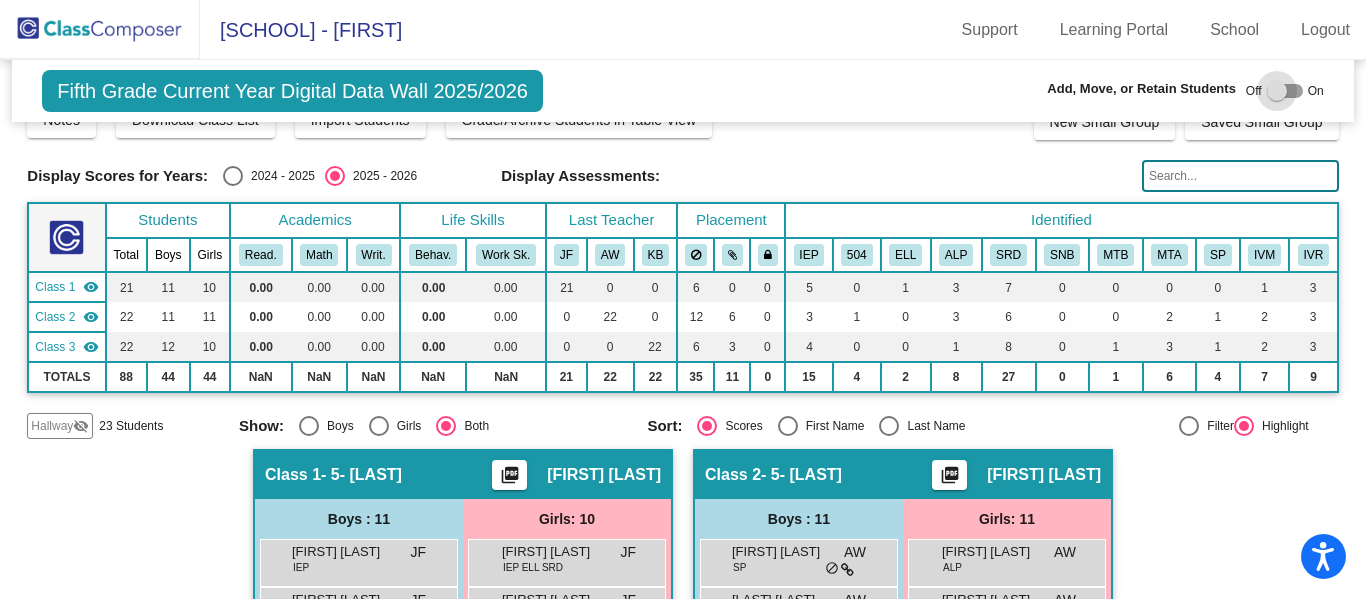 checkbox on "true" 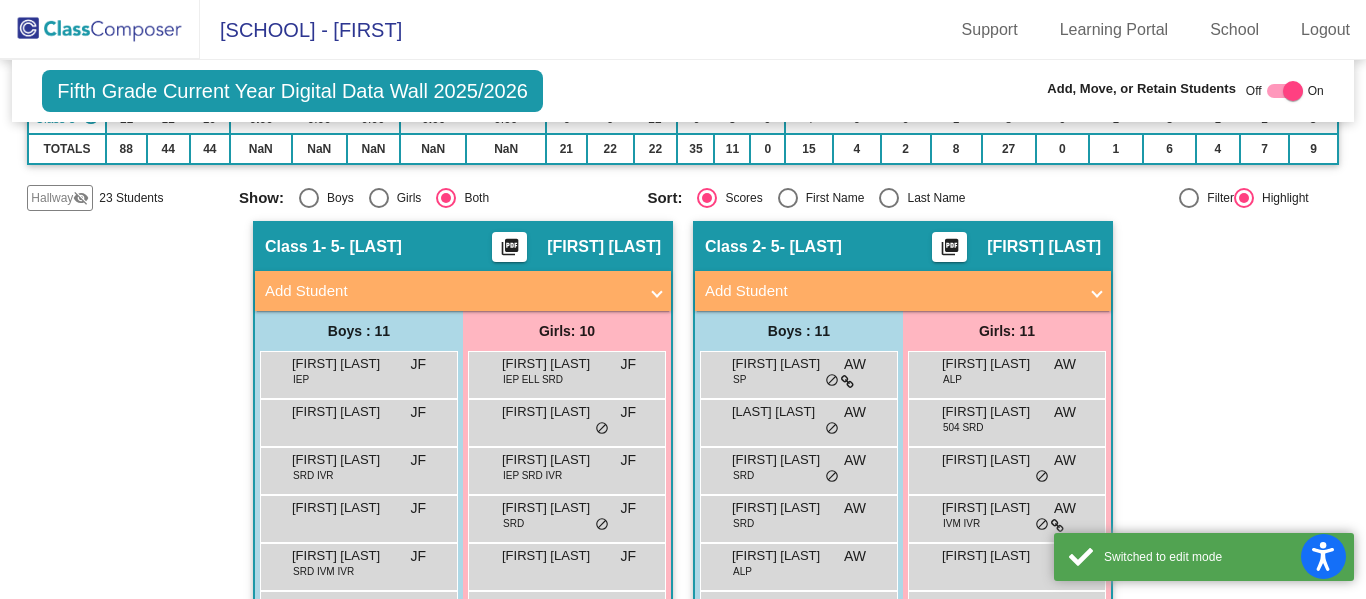 scroll, scrollTop: 278, scrollLeft: 0, axis: vertical 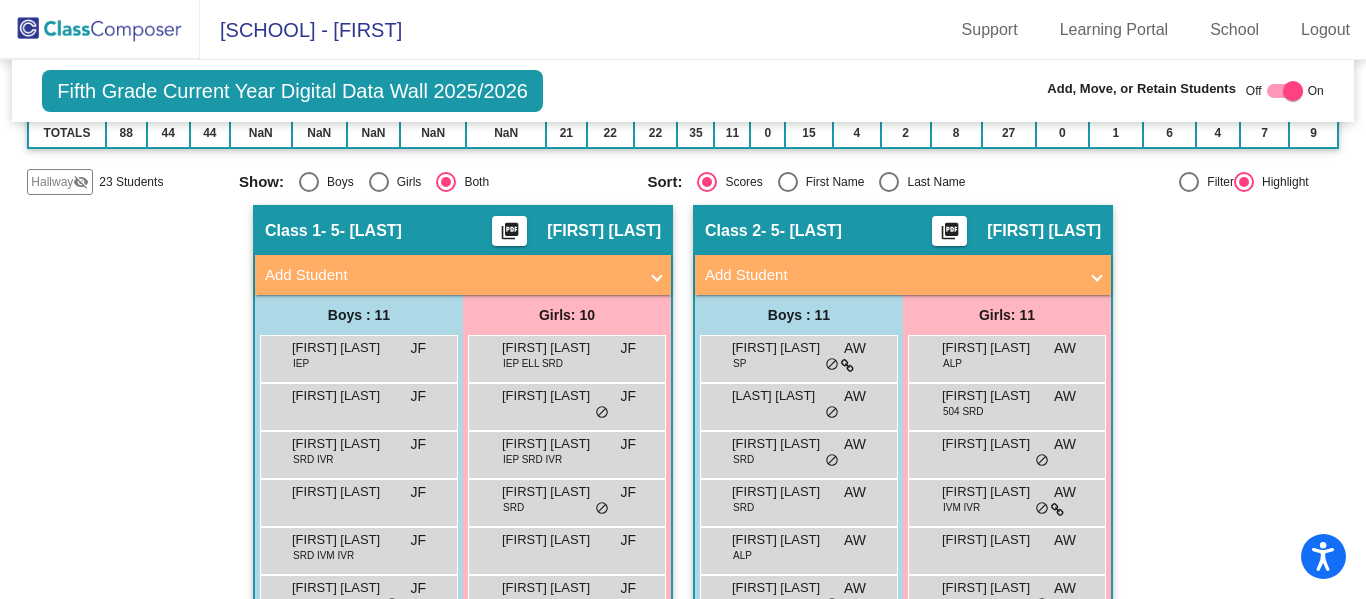 click on "Add Student" at bounding box center [899, 275] 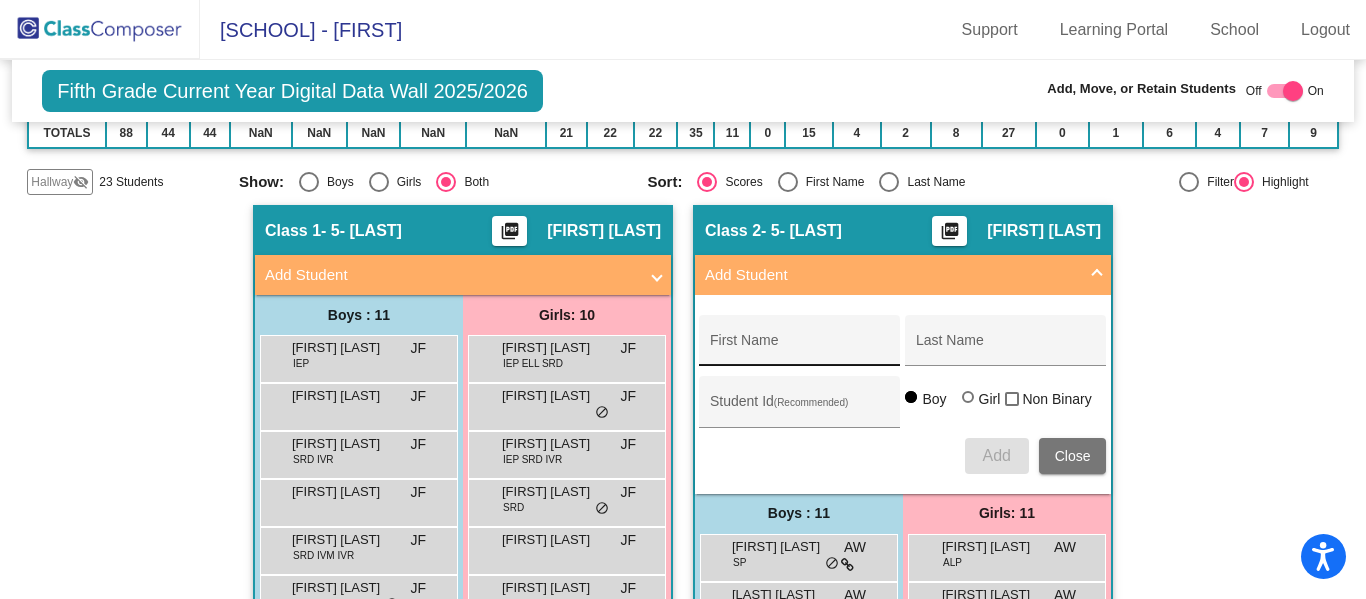 click on "First Name" at bounding box center [800, 348] 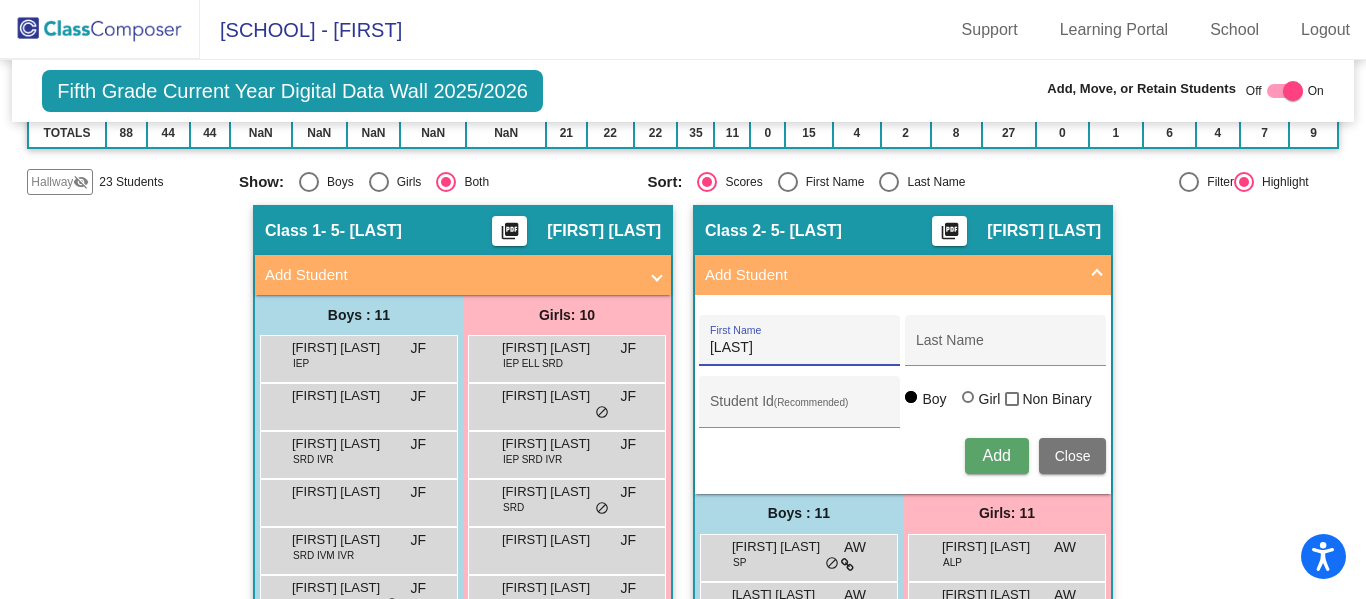 type on "Daliah" 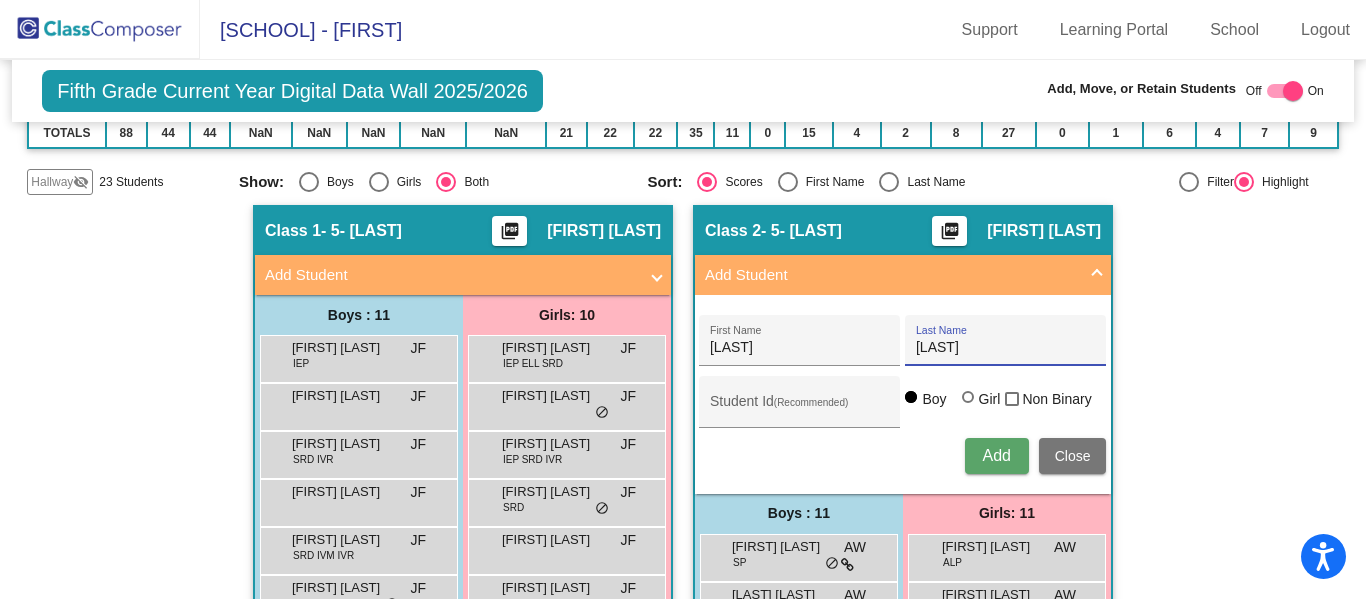 type on "McManis" 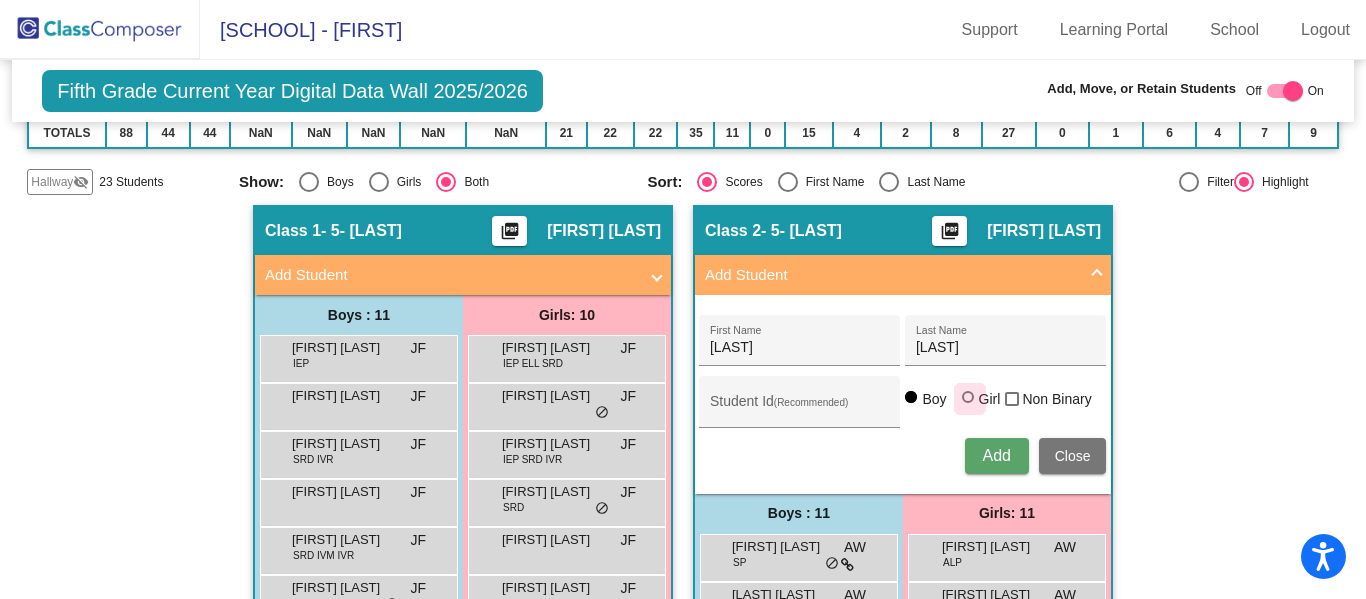 click at bounding box center (968, 397) 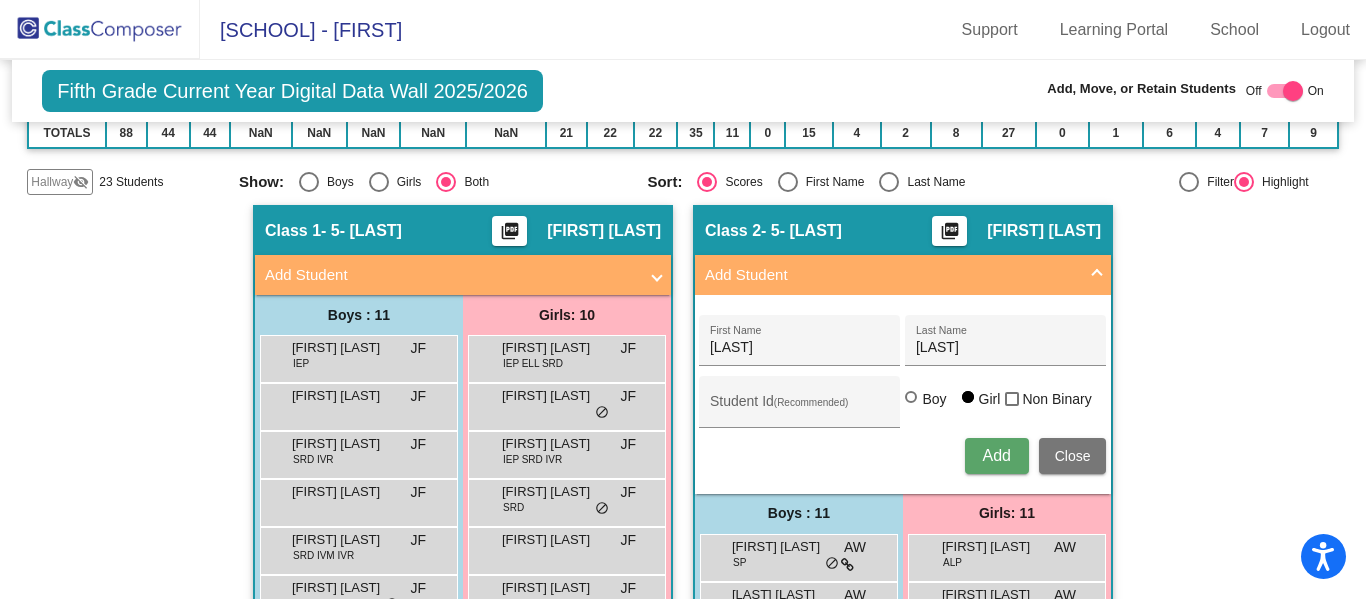 click on "Add" at bounding box center (996, 455) 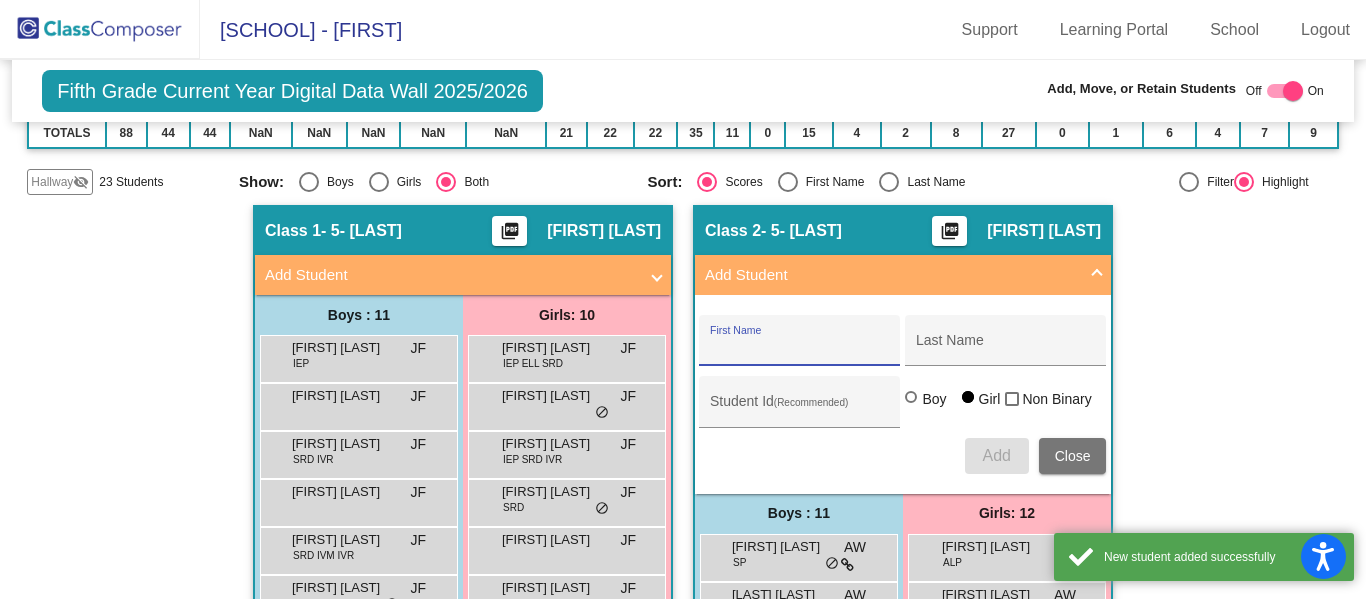 click on "First Name" at bounding box center [800, 348] 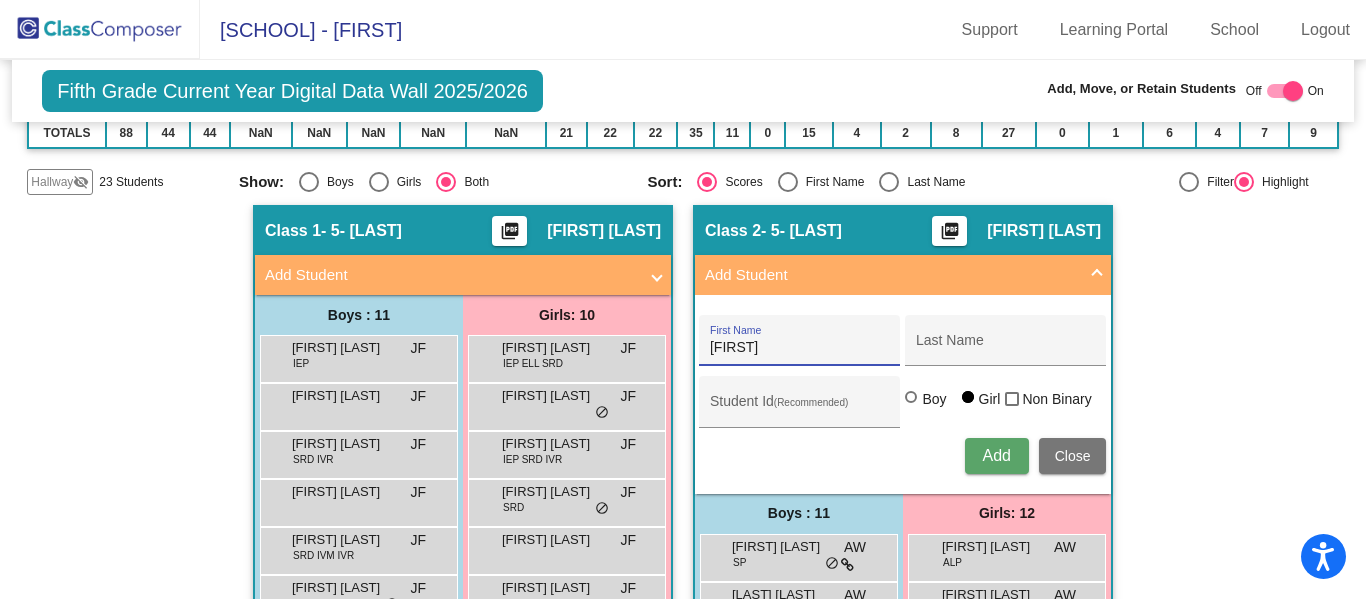 type on "Madeline" 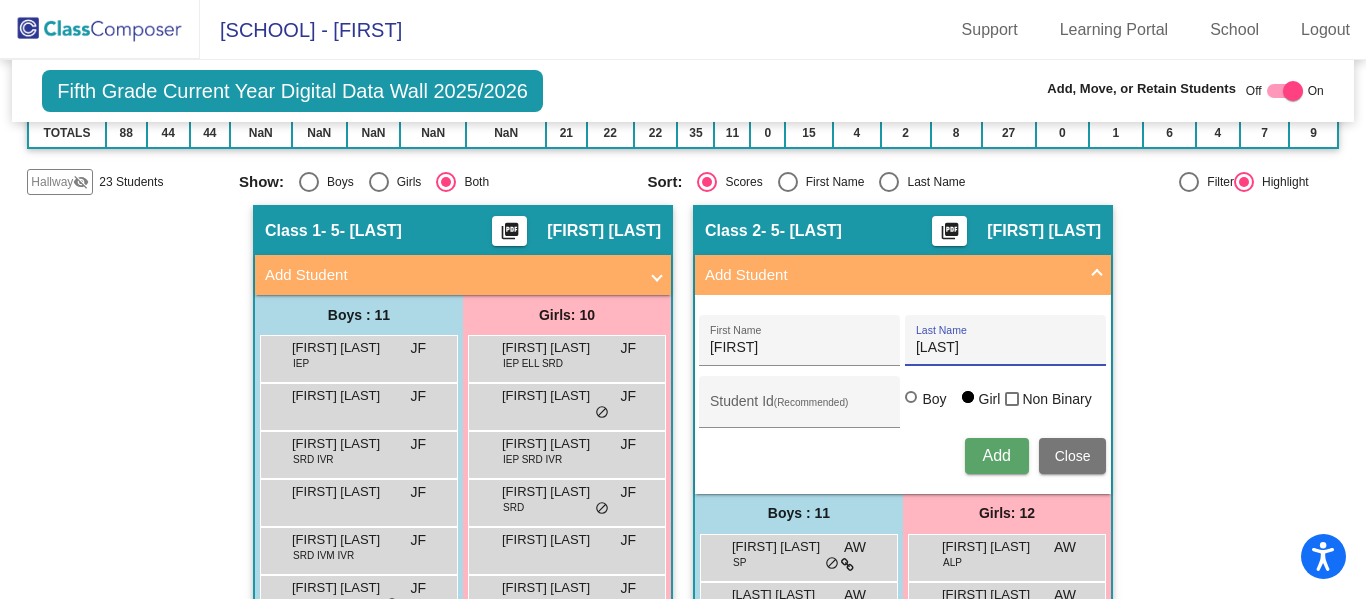 type on "Martin" 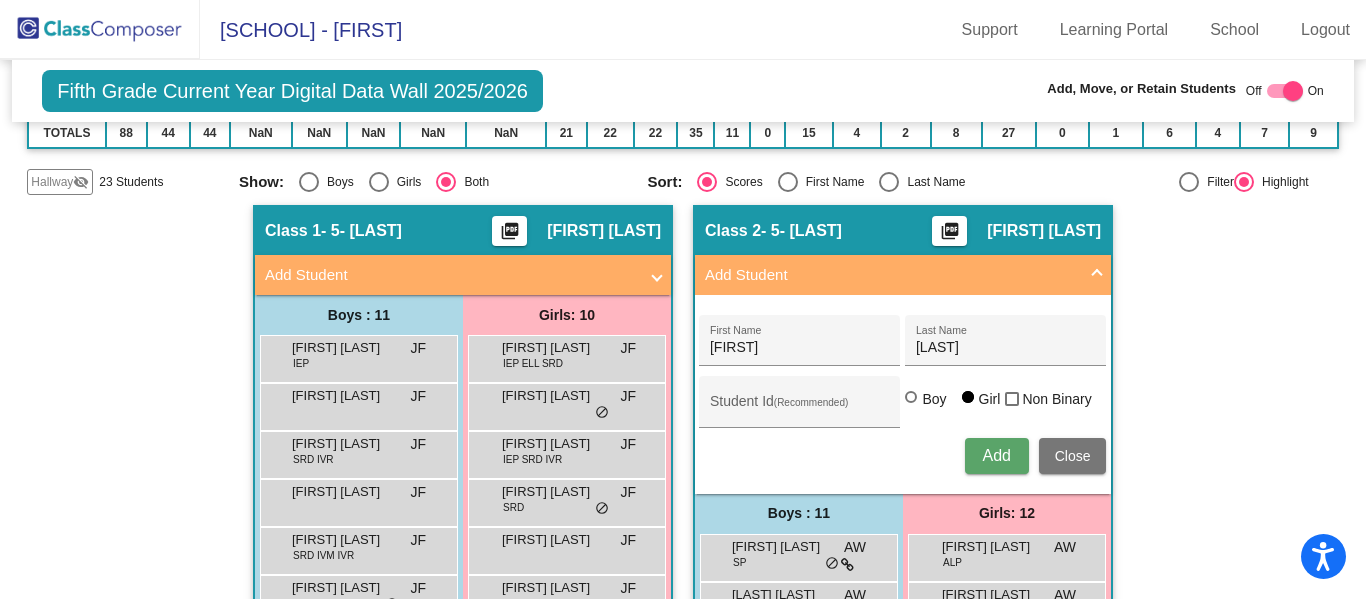type 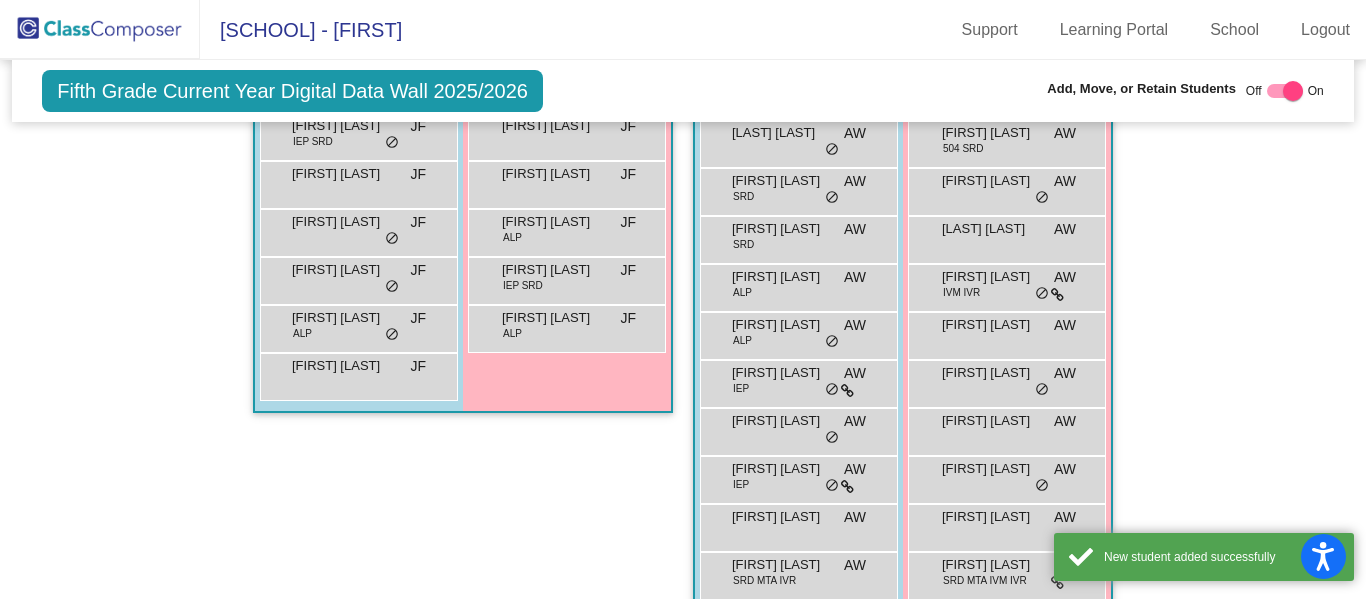 scroll, scrollTop: 743, scrollLeft: 0, axis: vertical 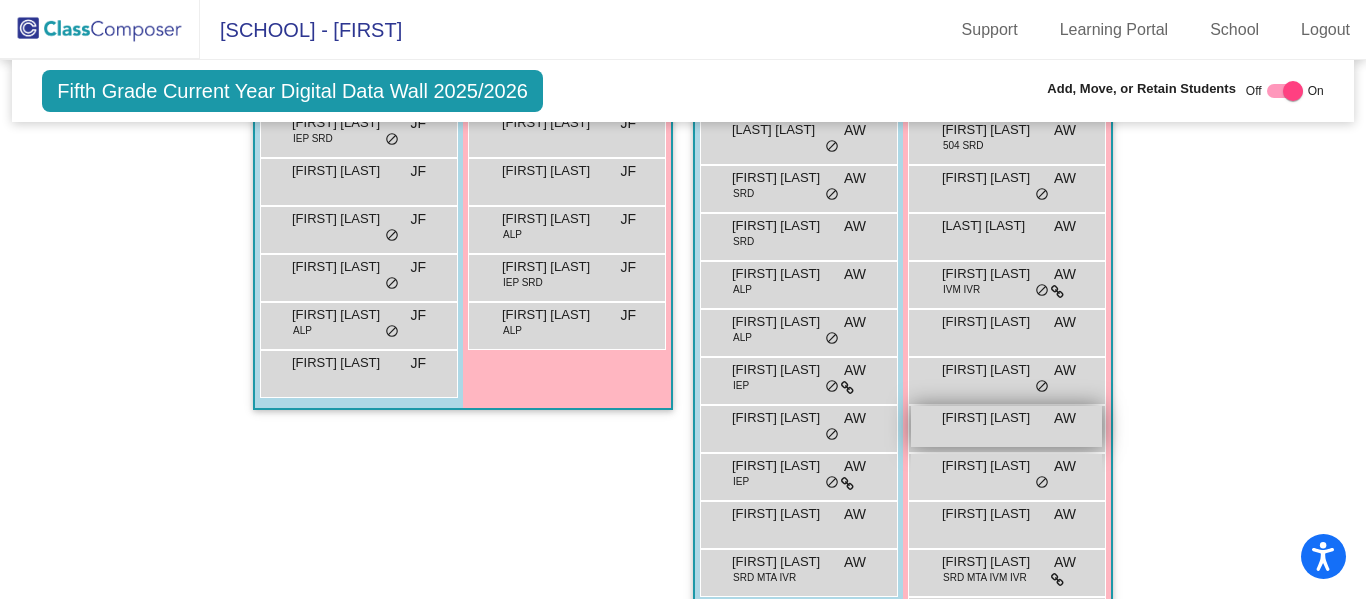 click on "Madeline Martin" at bounding box center [992, 418] 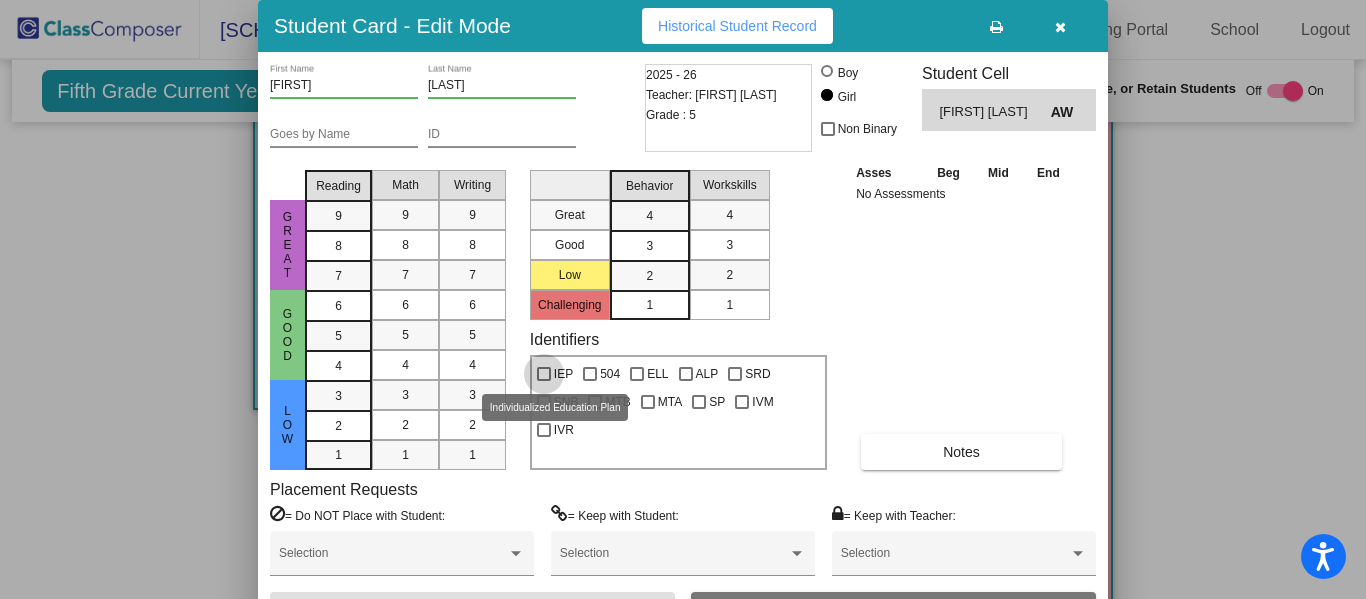 click at bounding box center [544, 374] 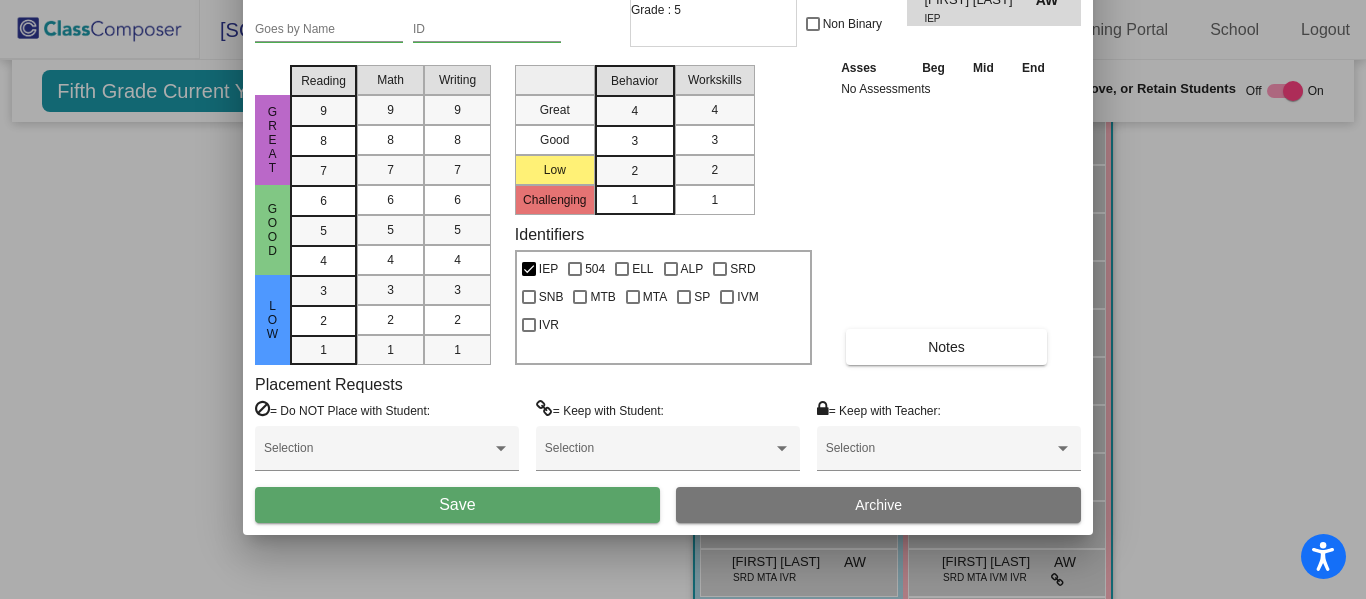 drag, startPoint x: 934, startPoint y: 38, endPoint x: 917, endPoint y: -78, distance: 117.239075 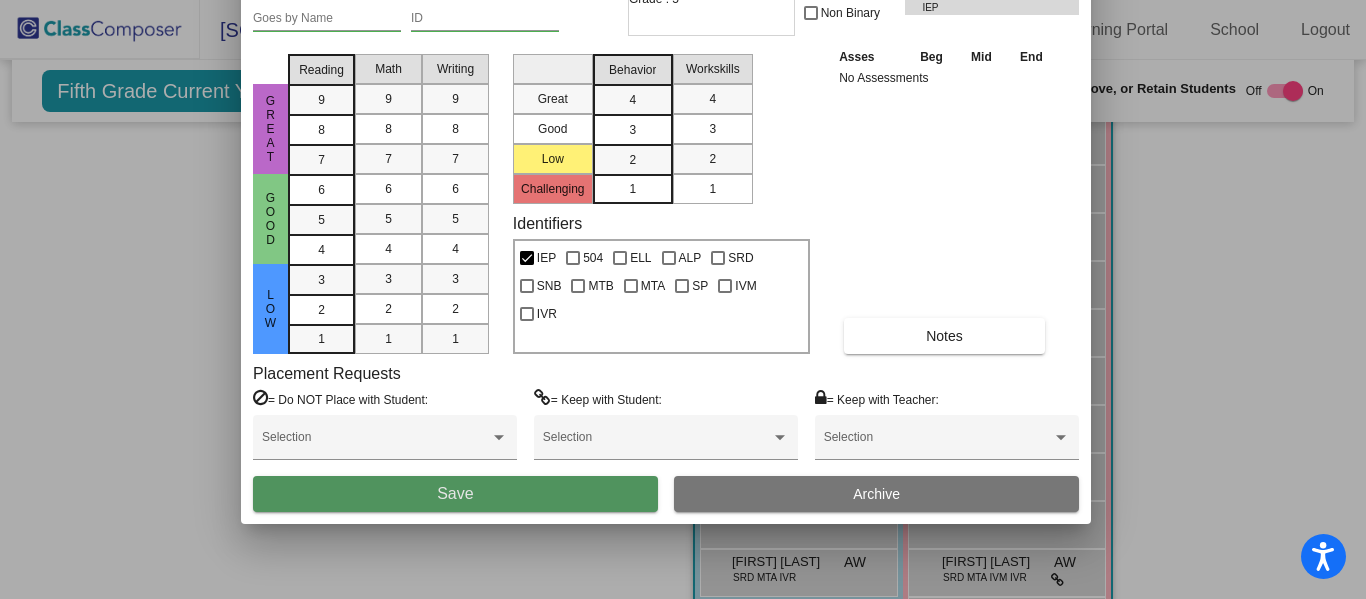 click on "Save" at bounding box center [455, 494] 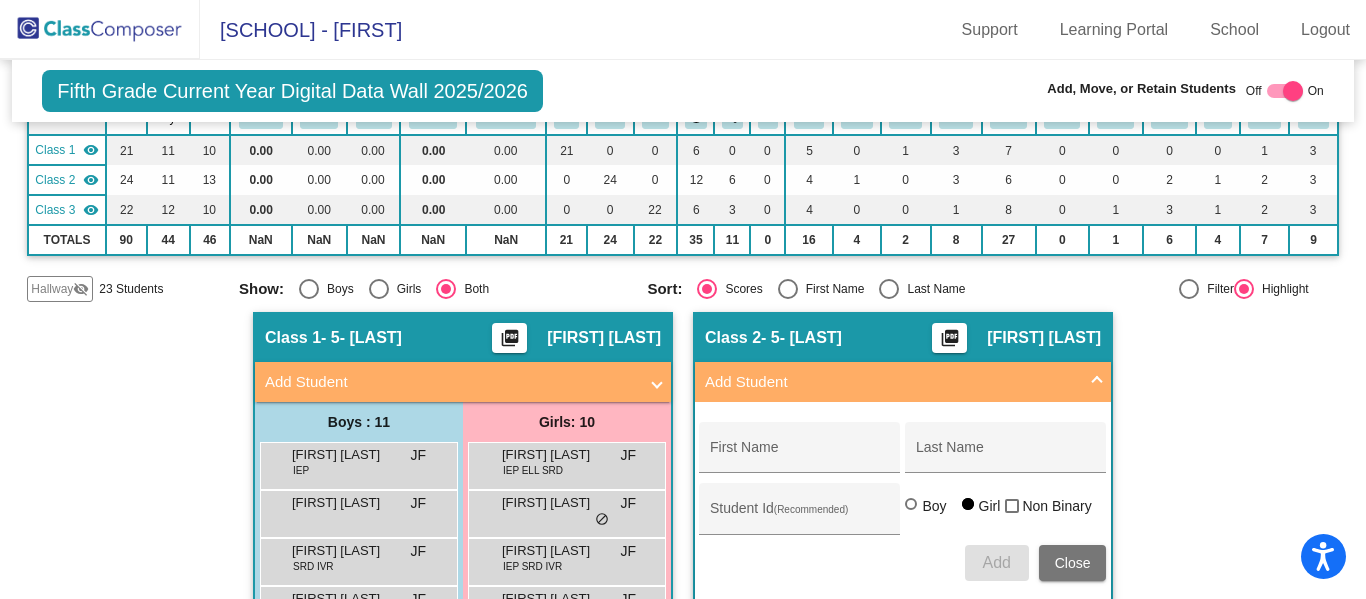 scroll, scrollTop: 126, scrollLeft: 0, axis: vertical 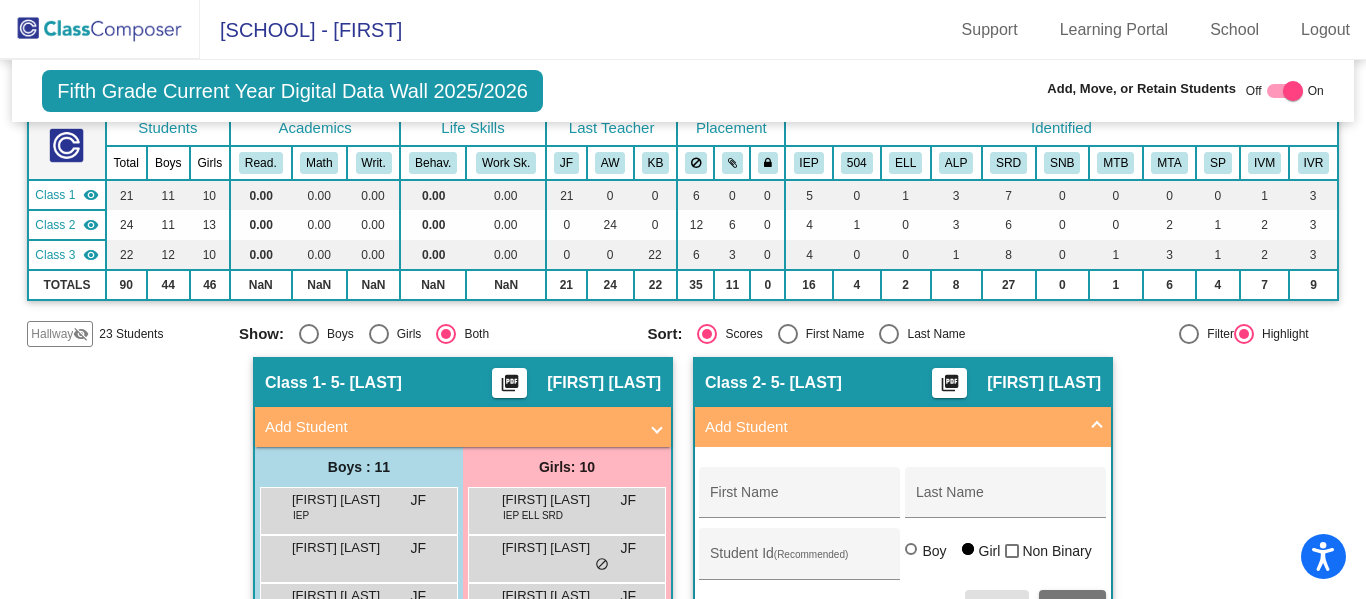click on "Hallway" 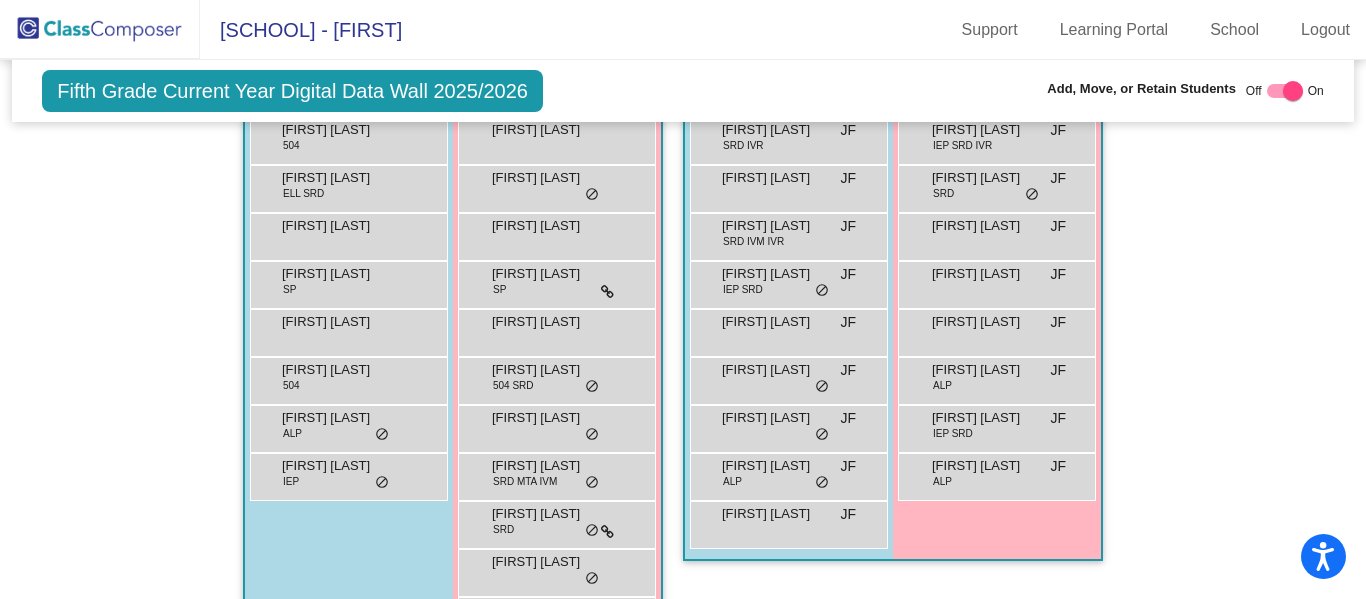 scroll, scrollTop: 594, scrollLeft: 0, axis: vertical 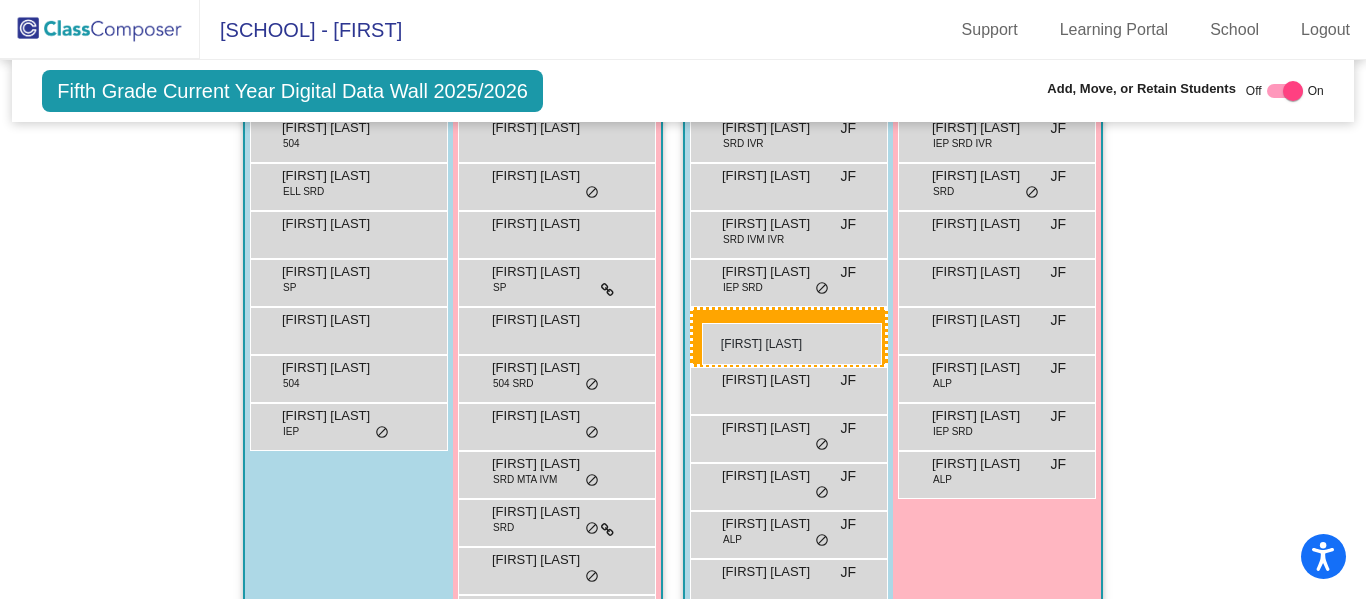 drag, startPoint x: 342, startPoint y: 416, endPoint x: 702, endPoint y: 323, distance: 371.8185 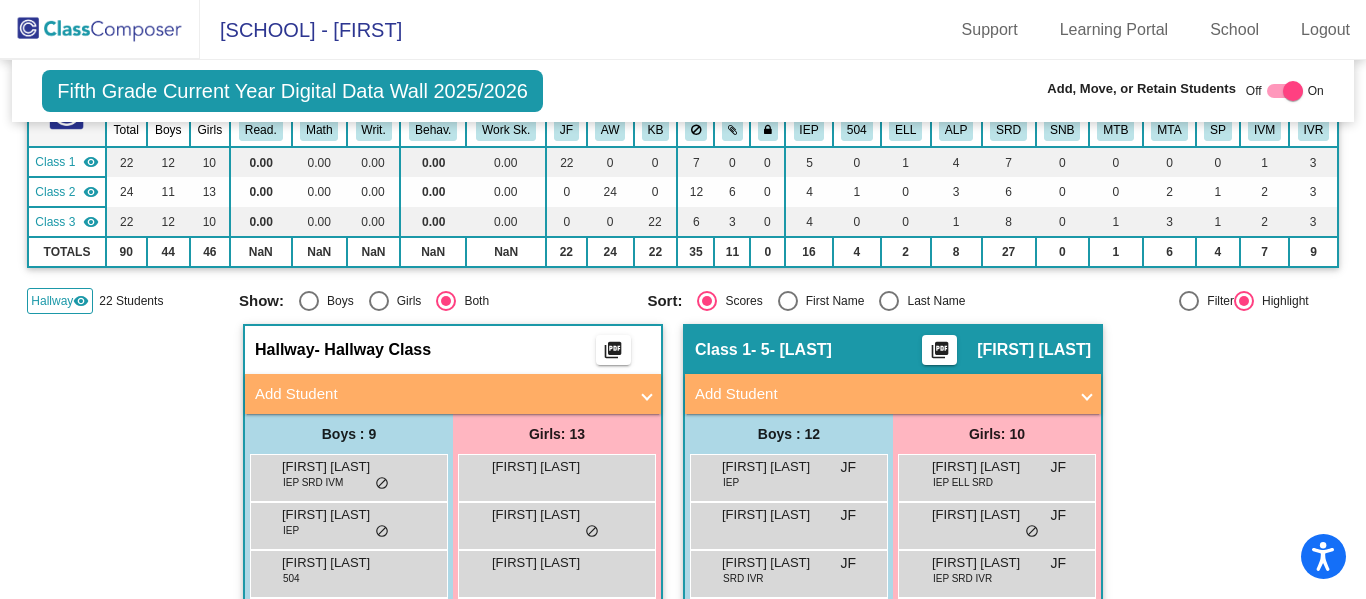 scroll, scrollTop: 151, scrollLeft: 0, axis: vertical 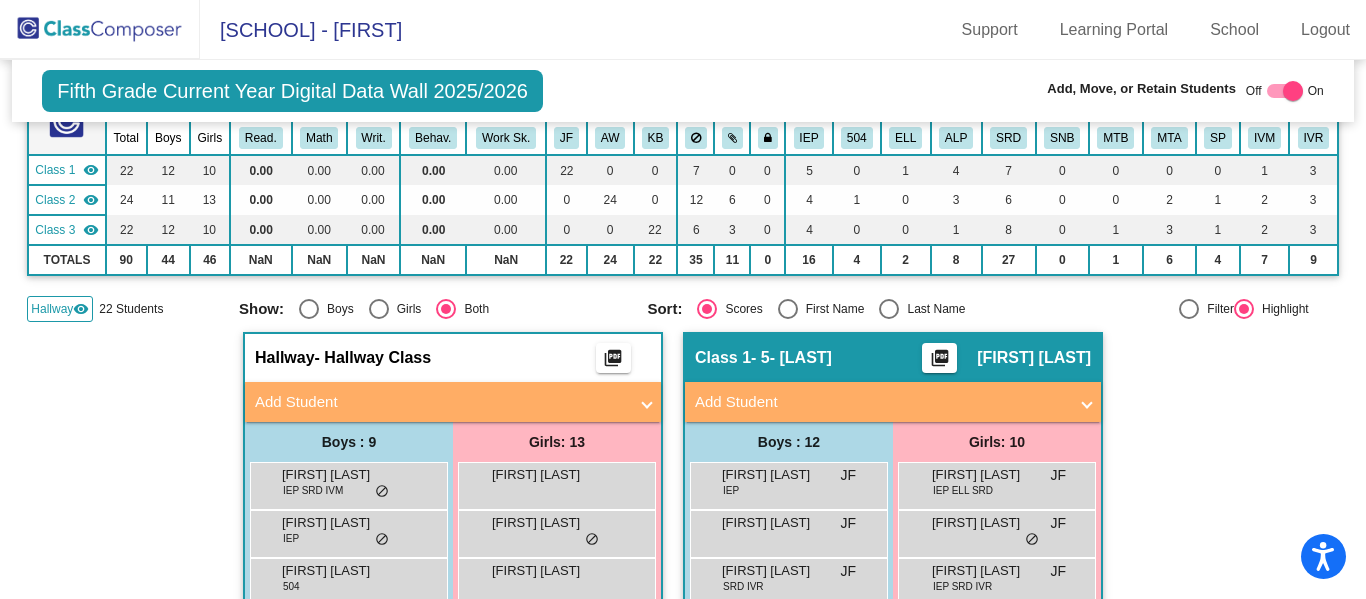 click on "Hallway" 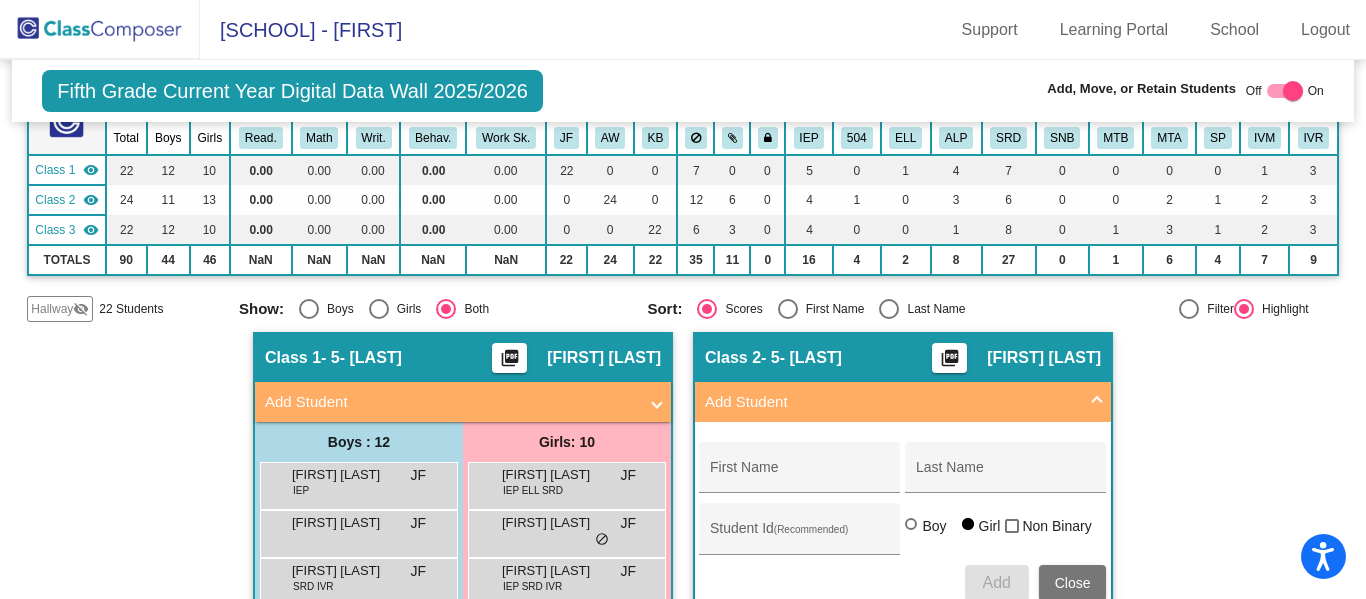 click on "Add Student" at bounding box center [899, 402] 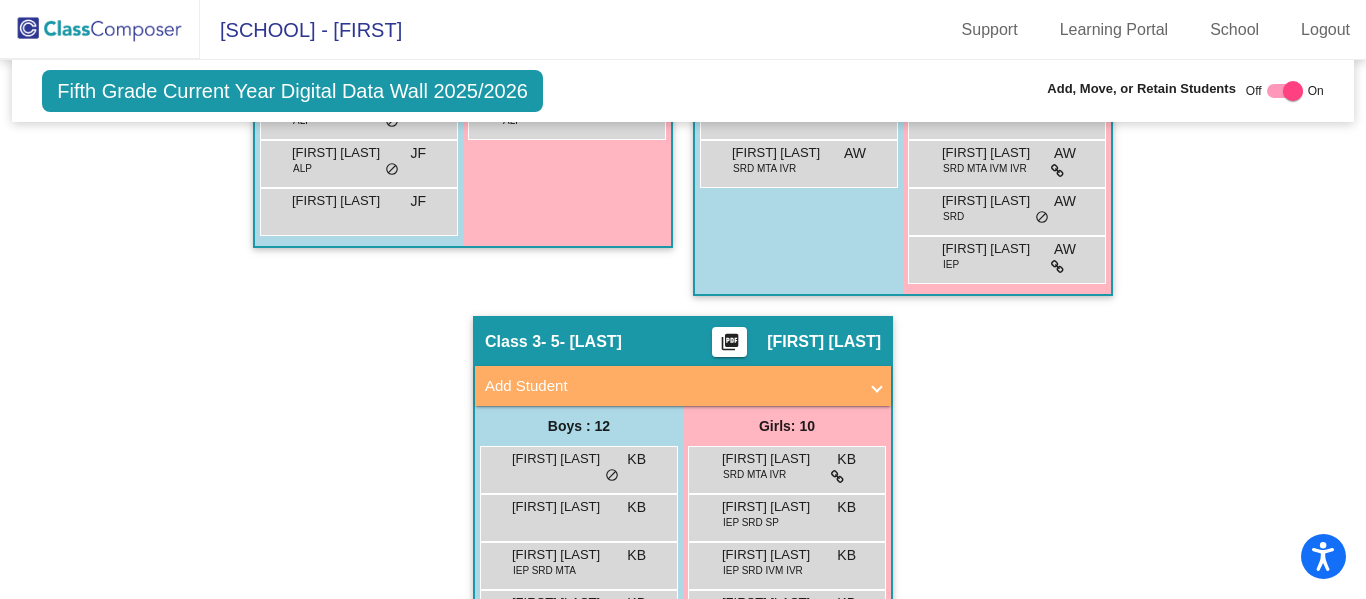 scroll, scrollTop: 956, scrollLeft: 0, axis: vertical 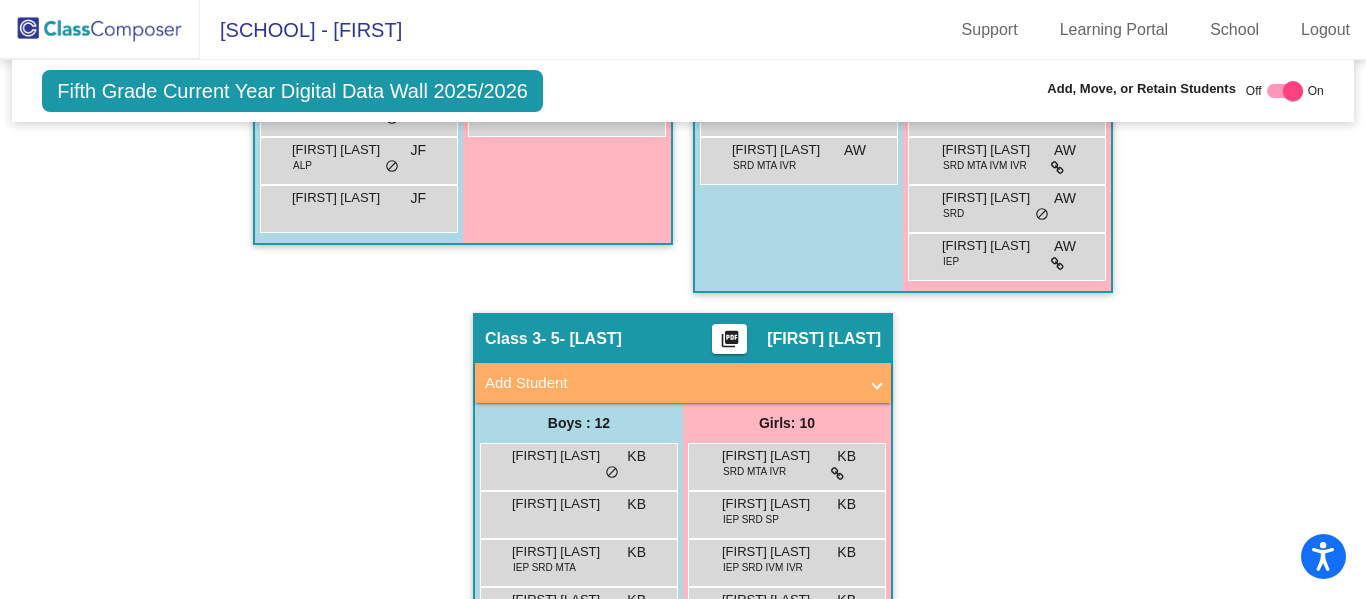 click at bounding box center [877, 383] 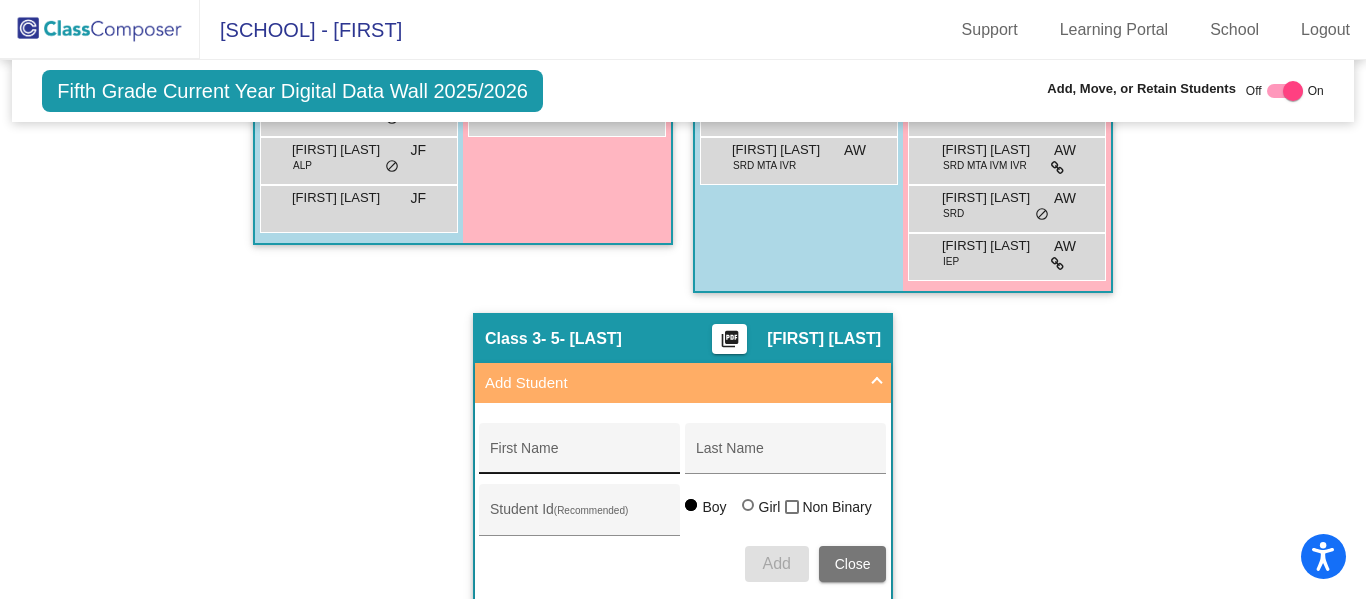 click on "First Name" at bounding box center (580, 456) 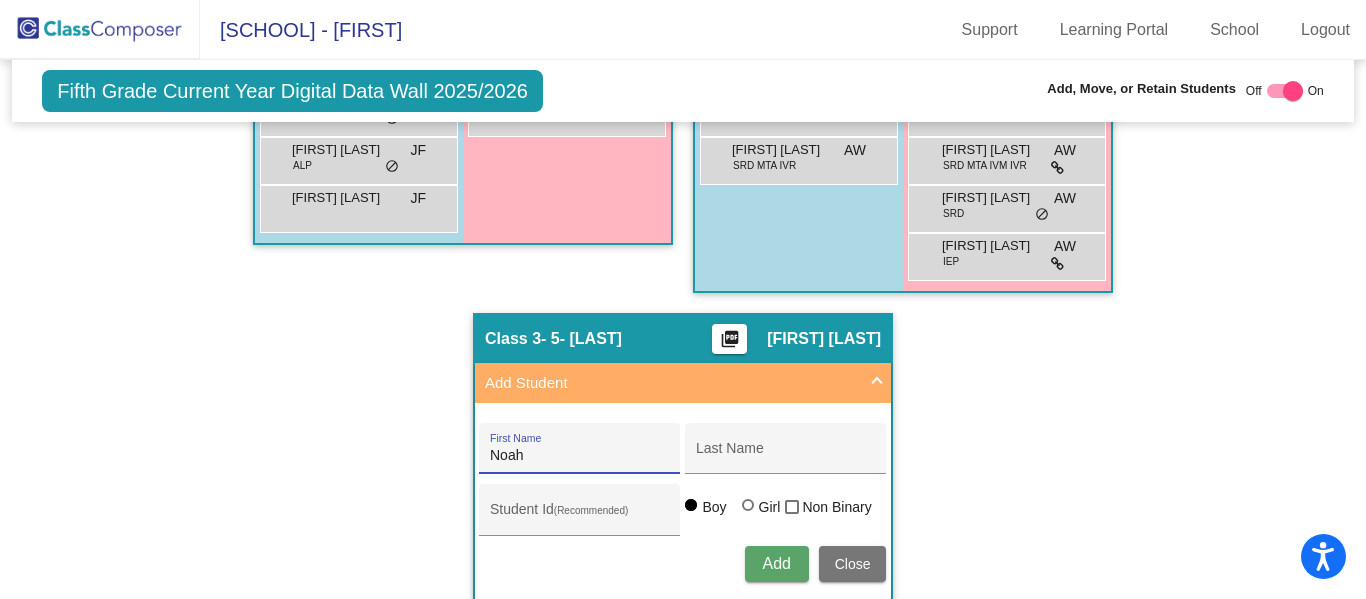 type on "Noah" 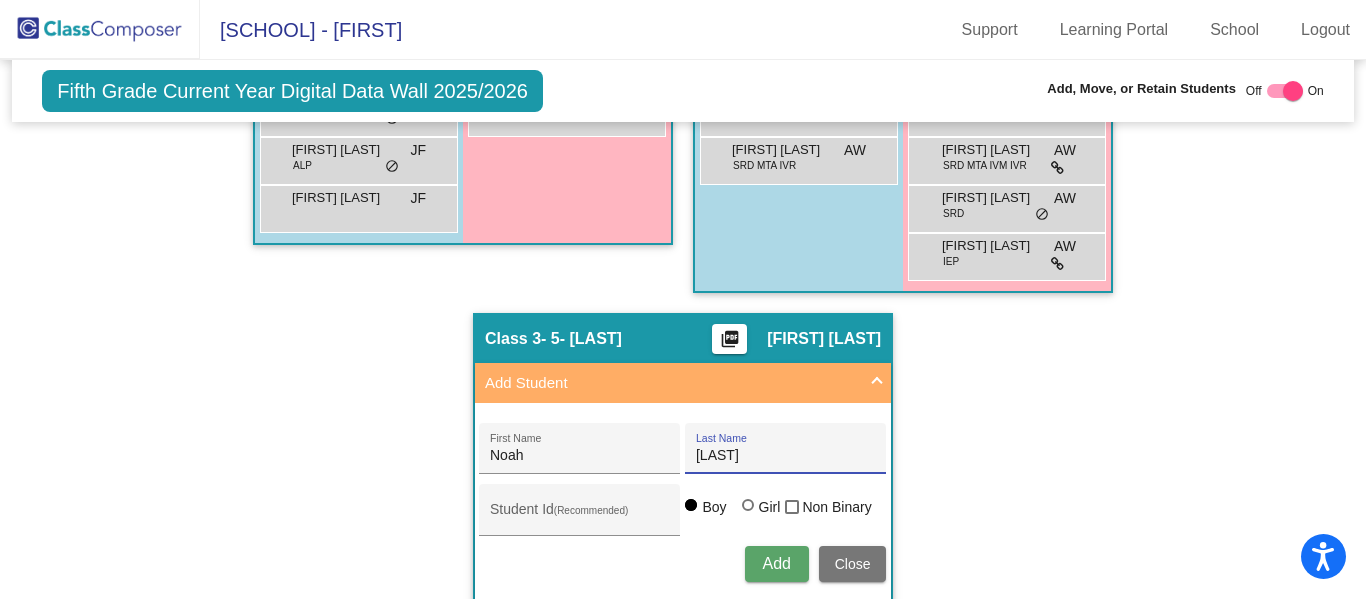 type on "Haukaas" 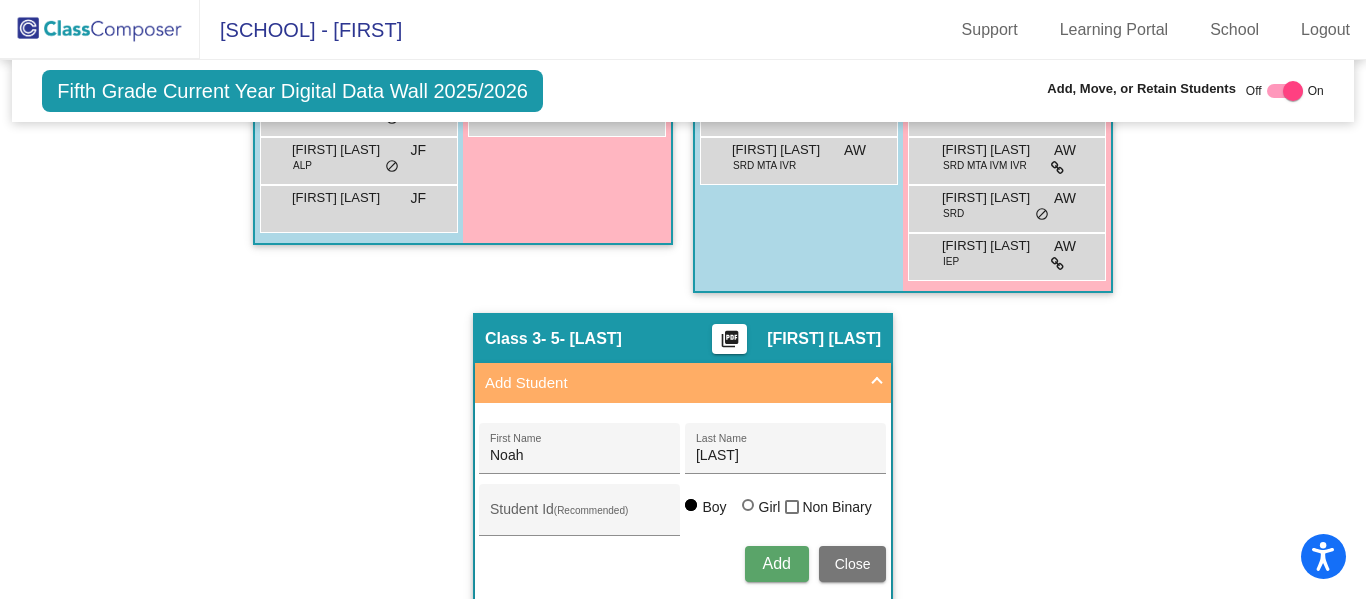type 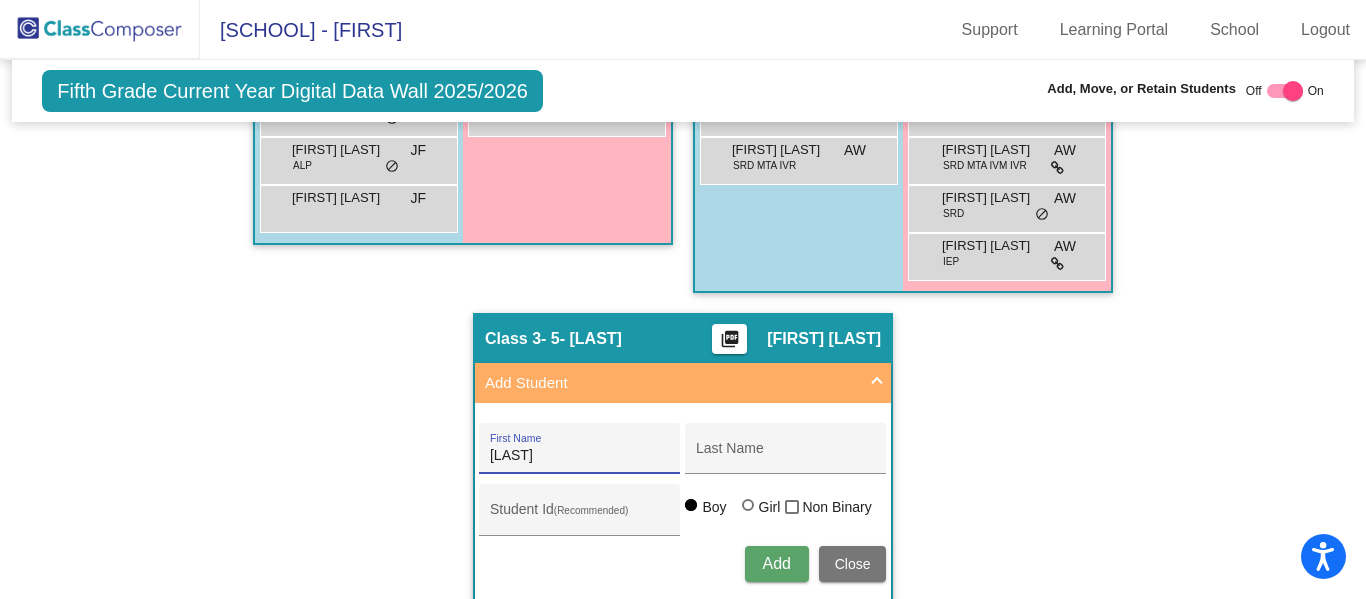 type on "Copeland" 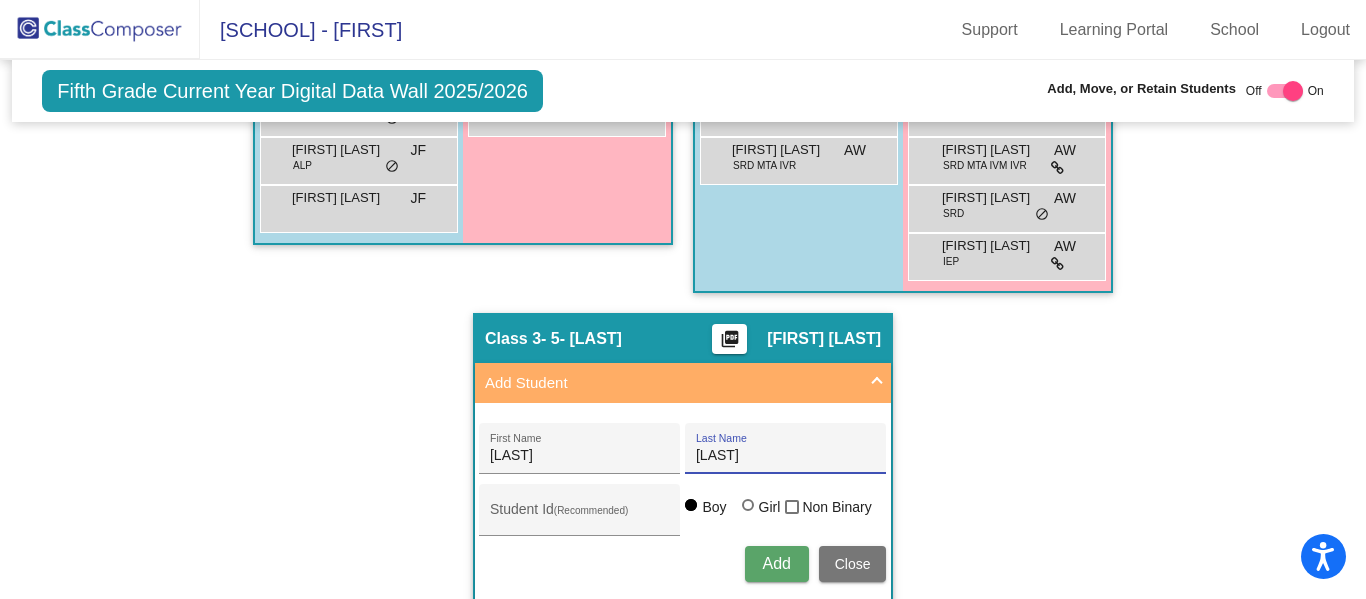 type on "Ruiz" 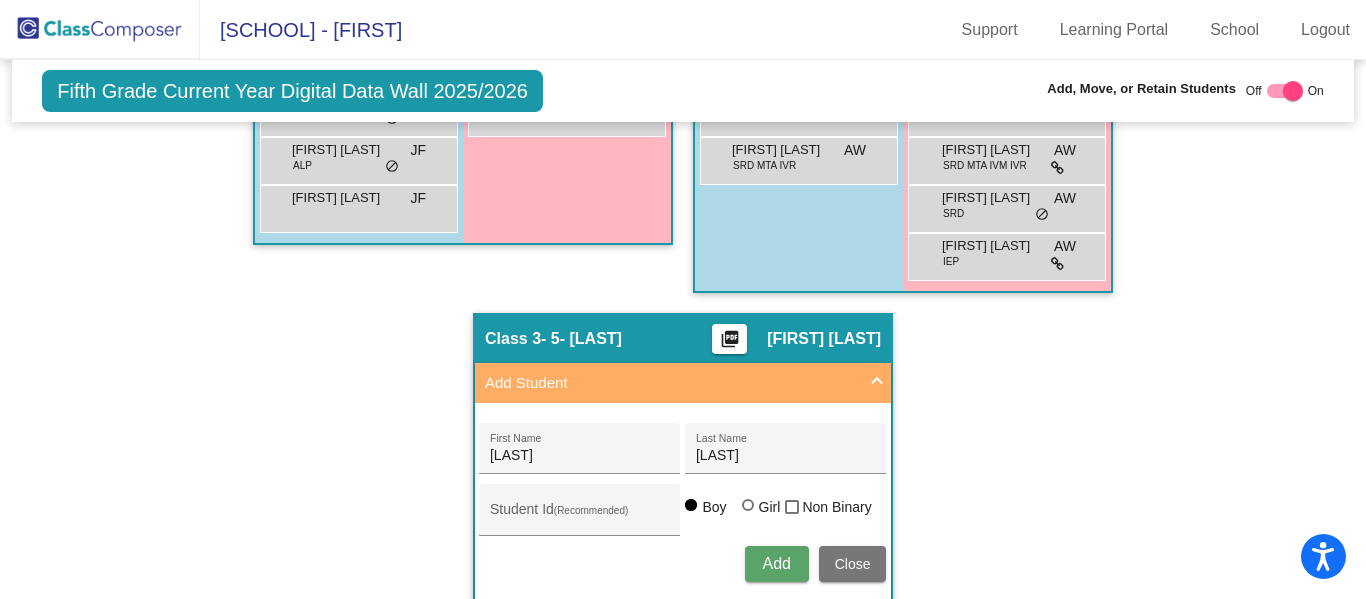 type 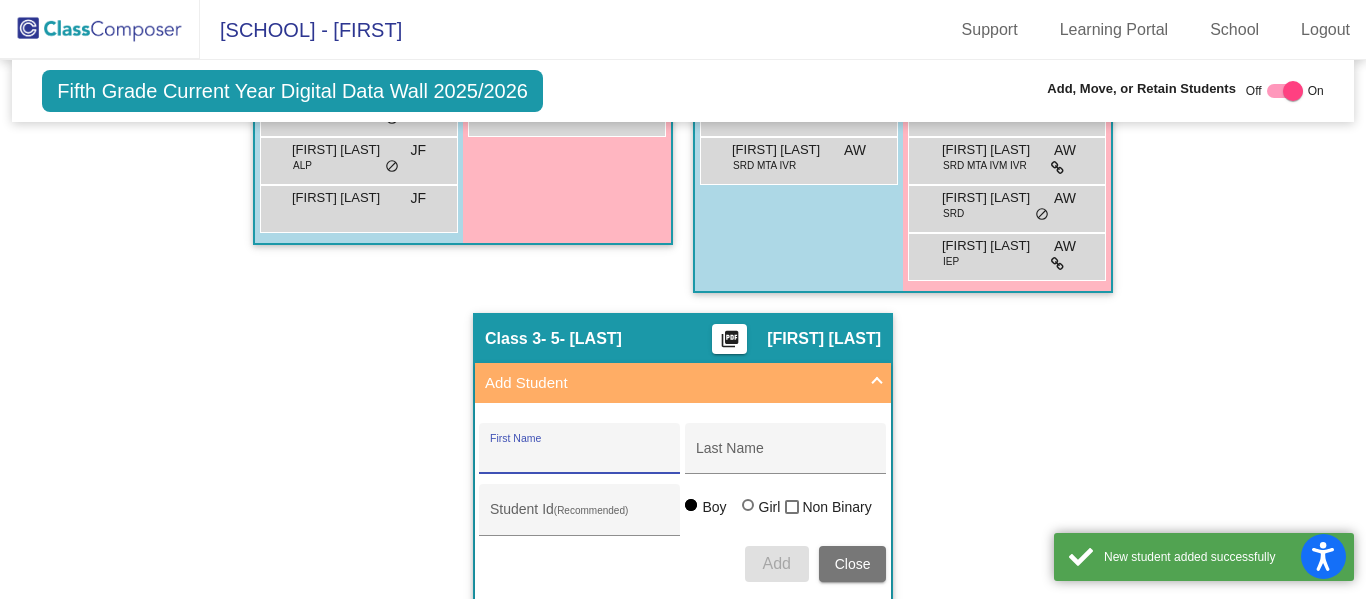 click at bounding box center [877, 383] 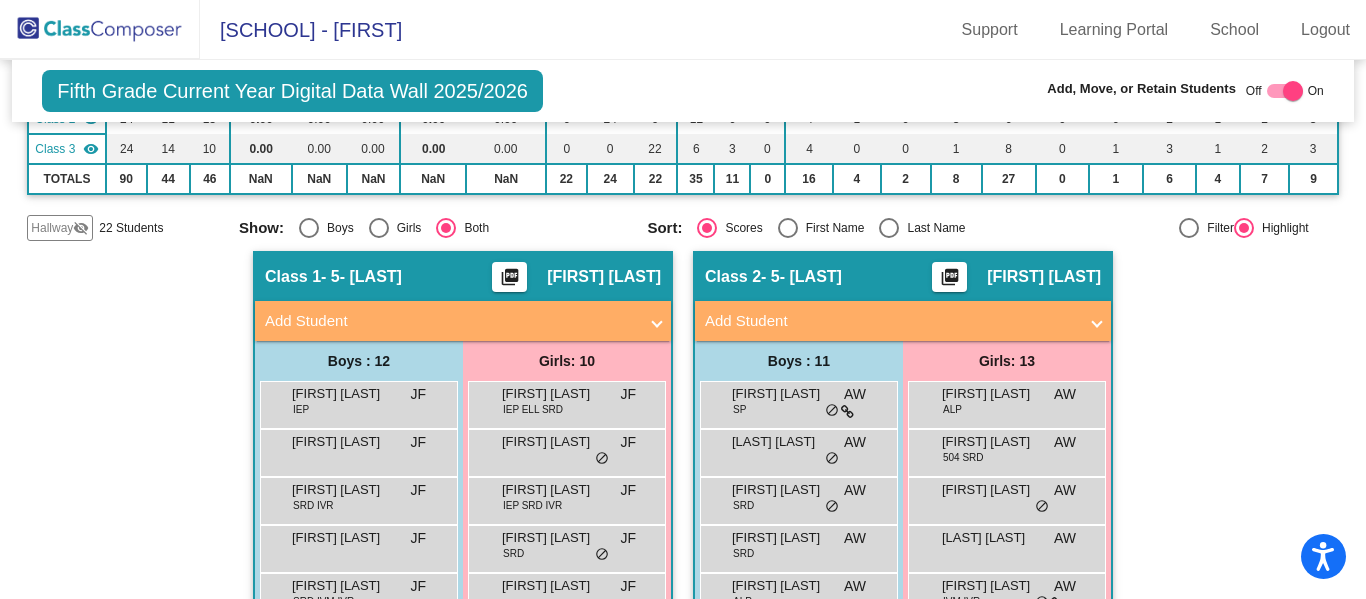 scroll, scrollTop: 188, scrollLeft: 0, axis: vertical 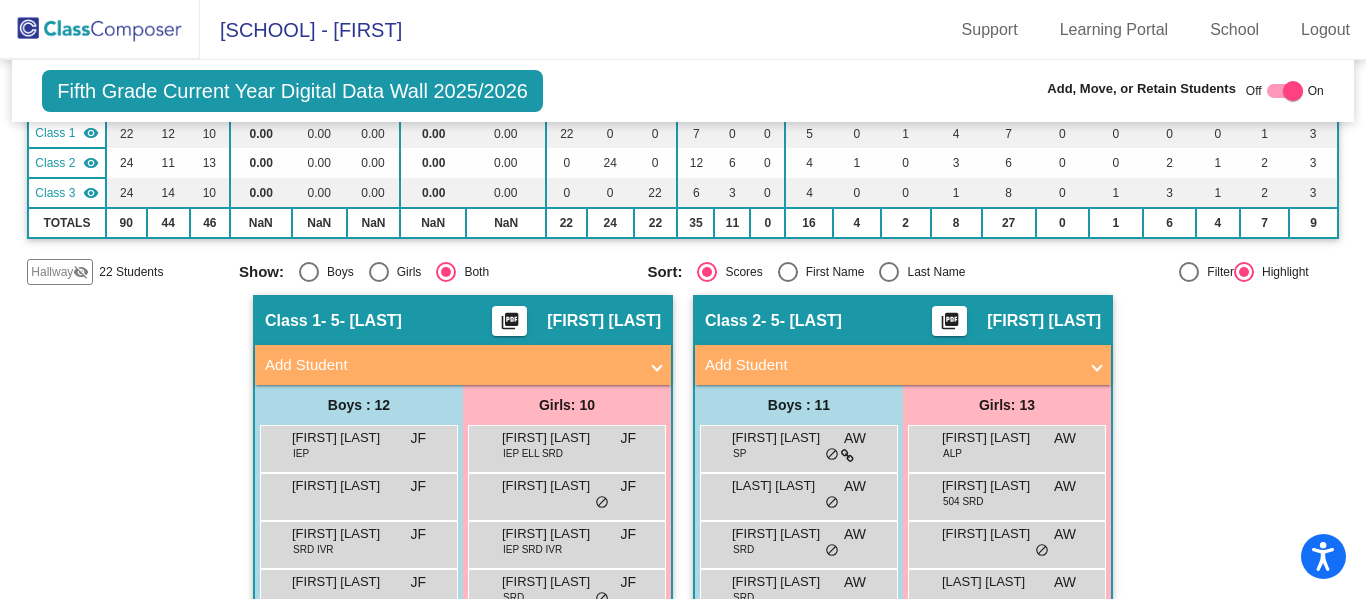 click on "Add Student" at bounding box center (451, 365) 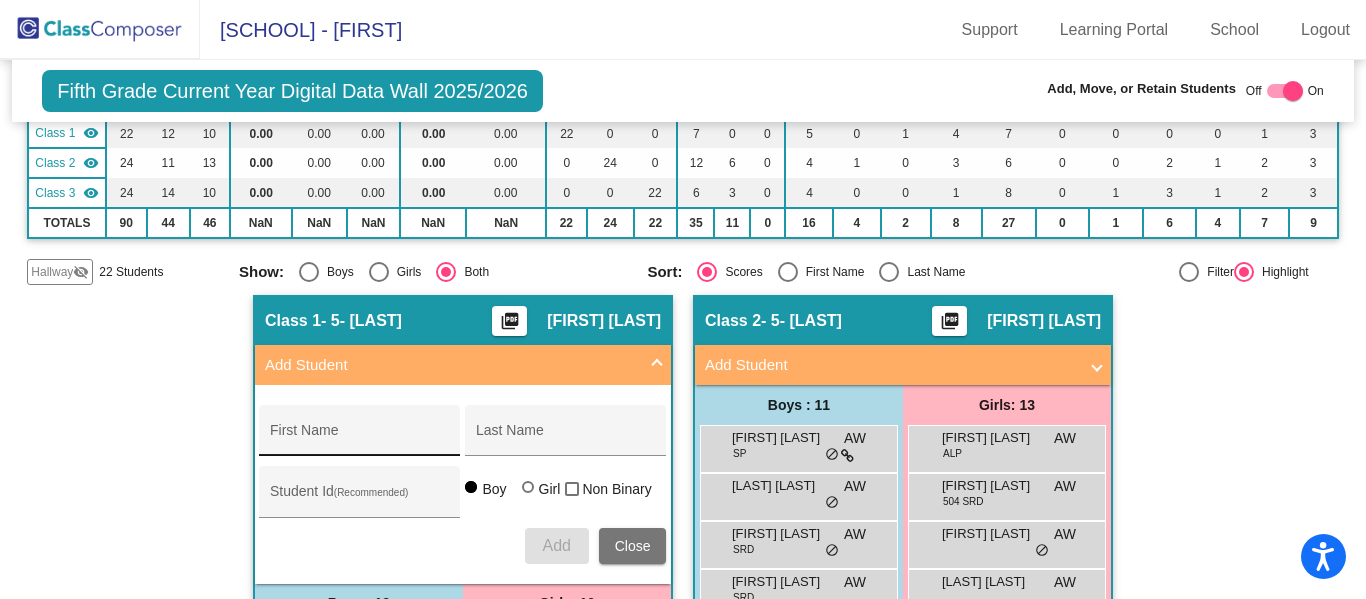 click on "First Name" at bounding box center (360, 436) 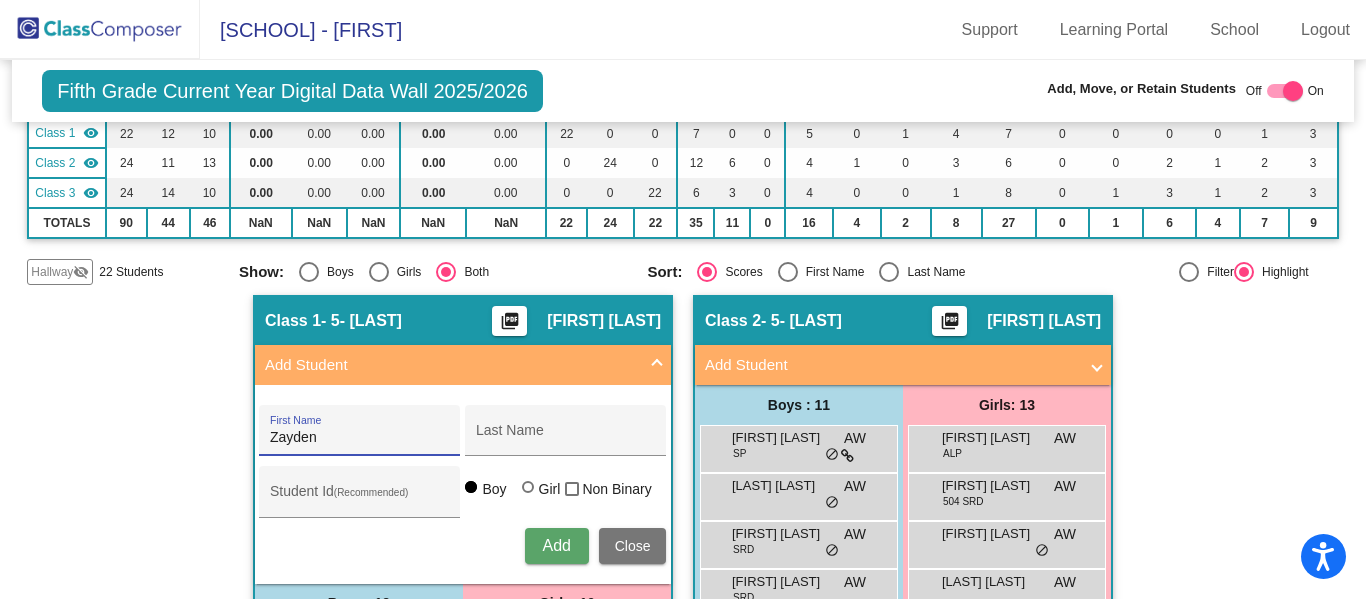 type on "Zayden" 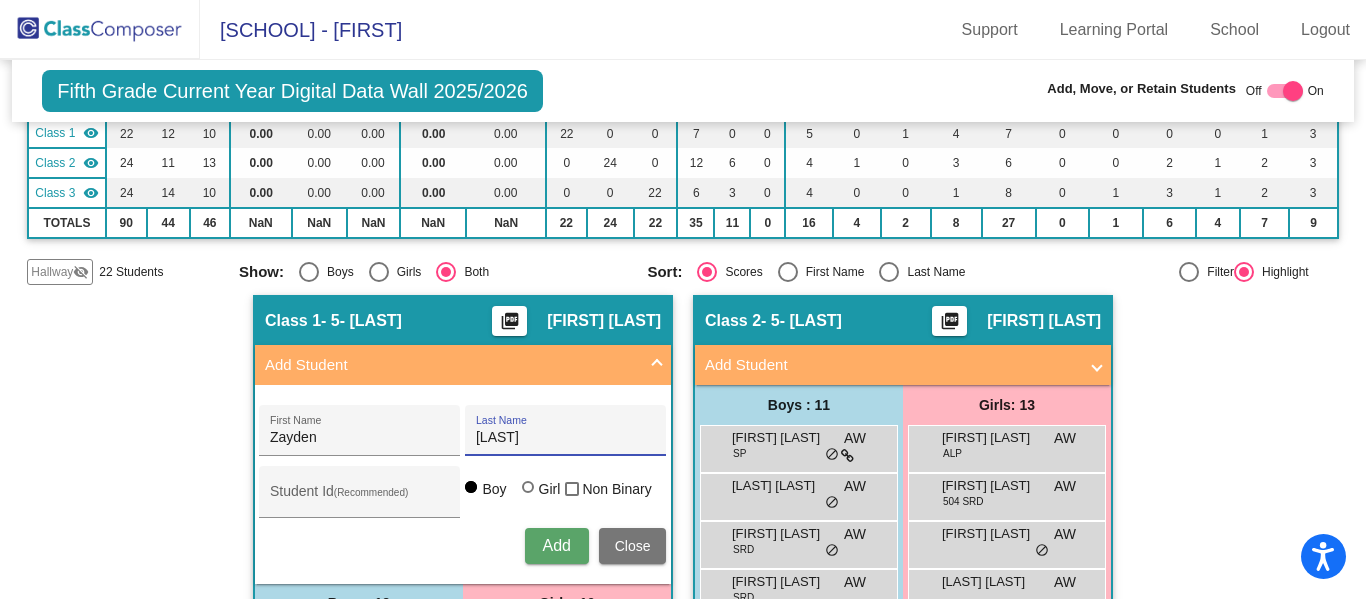 type on "Stene" 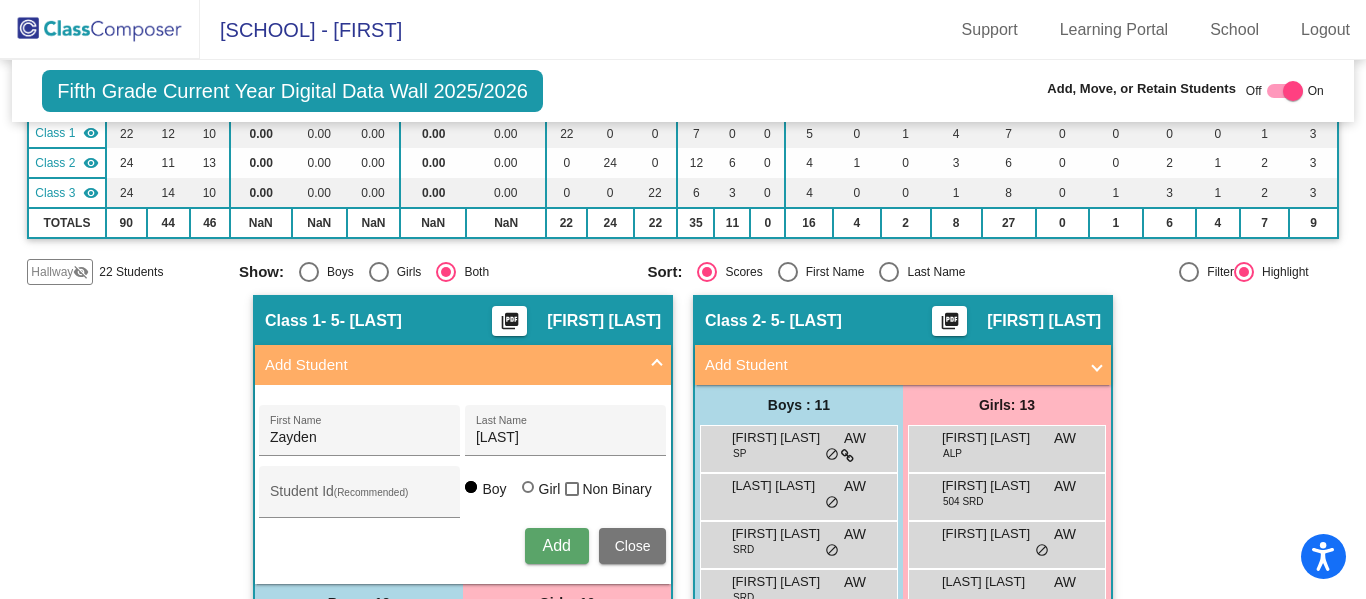type 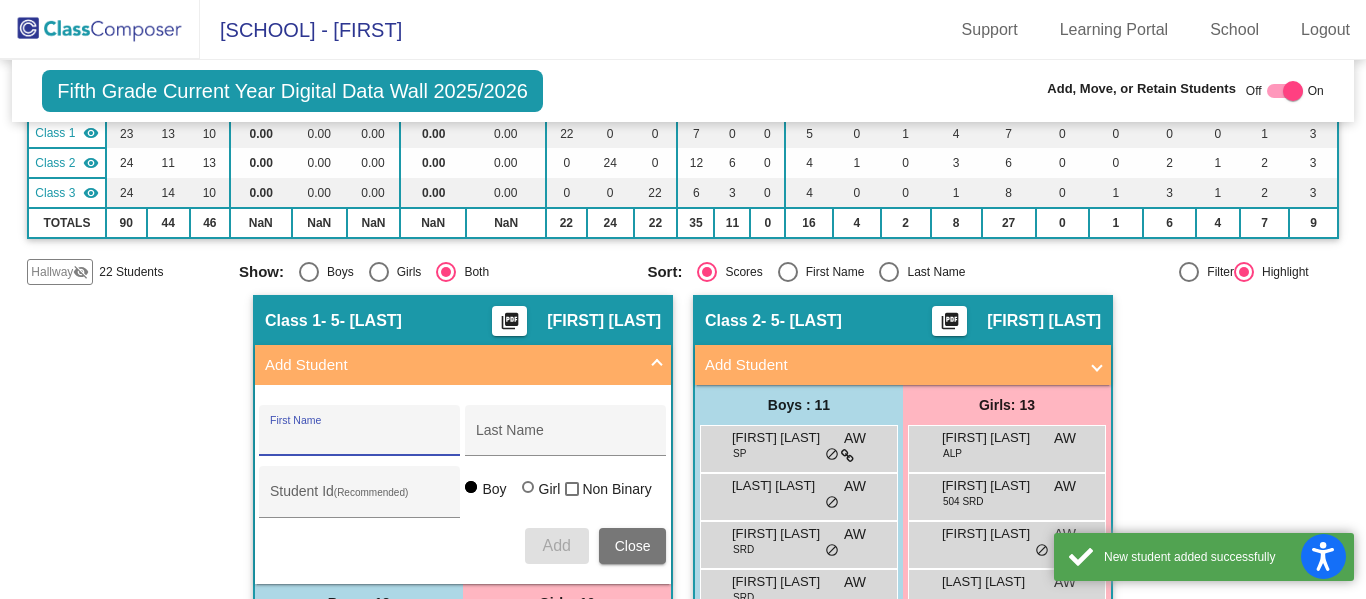 click at bounding box center (657, 365) 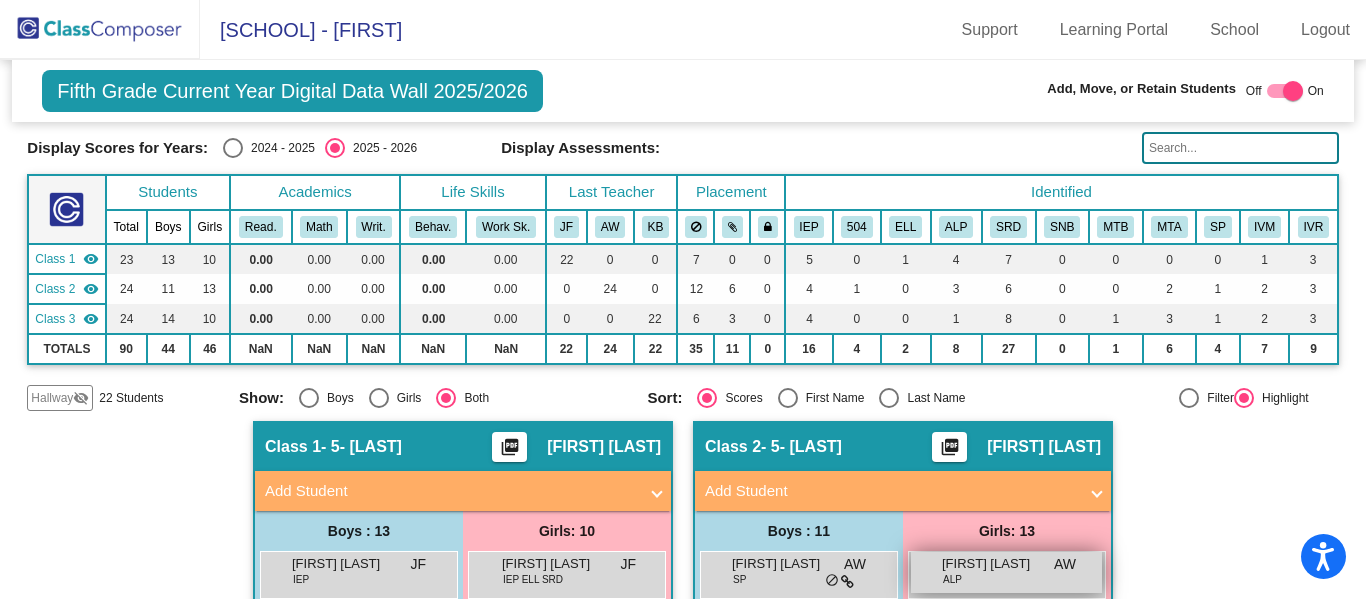 scroll, scrollTop: 0, scrollLeft: 0, axis: both 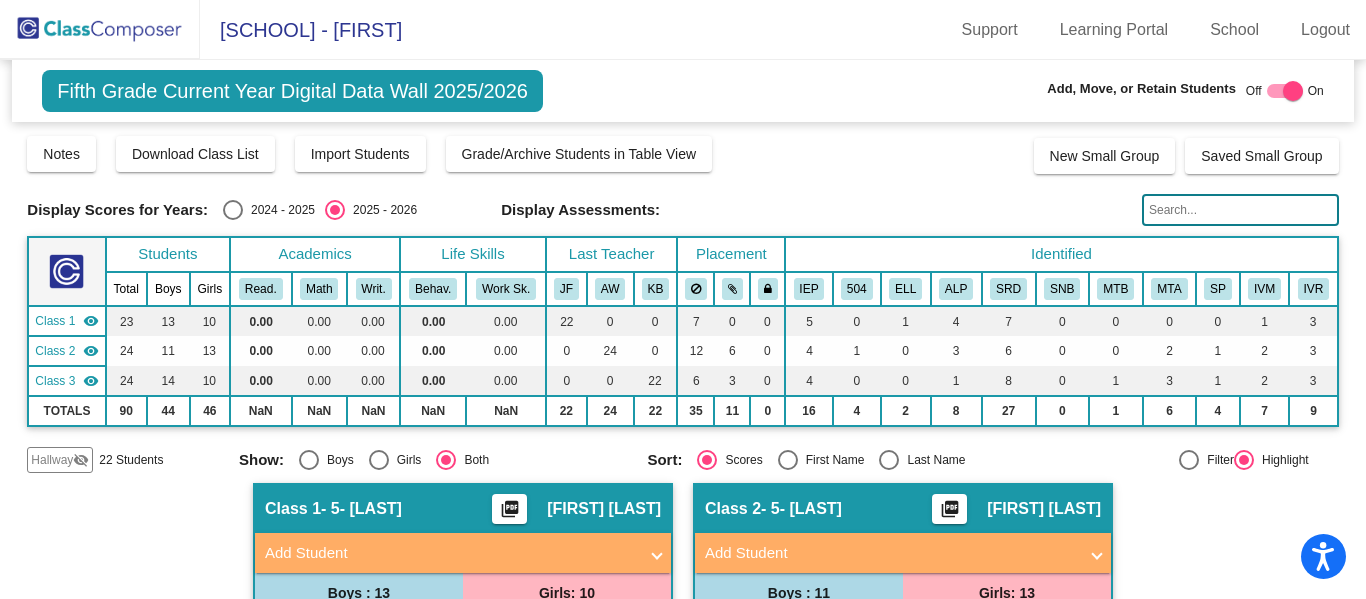 click 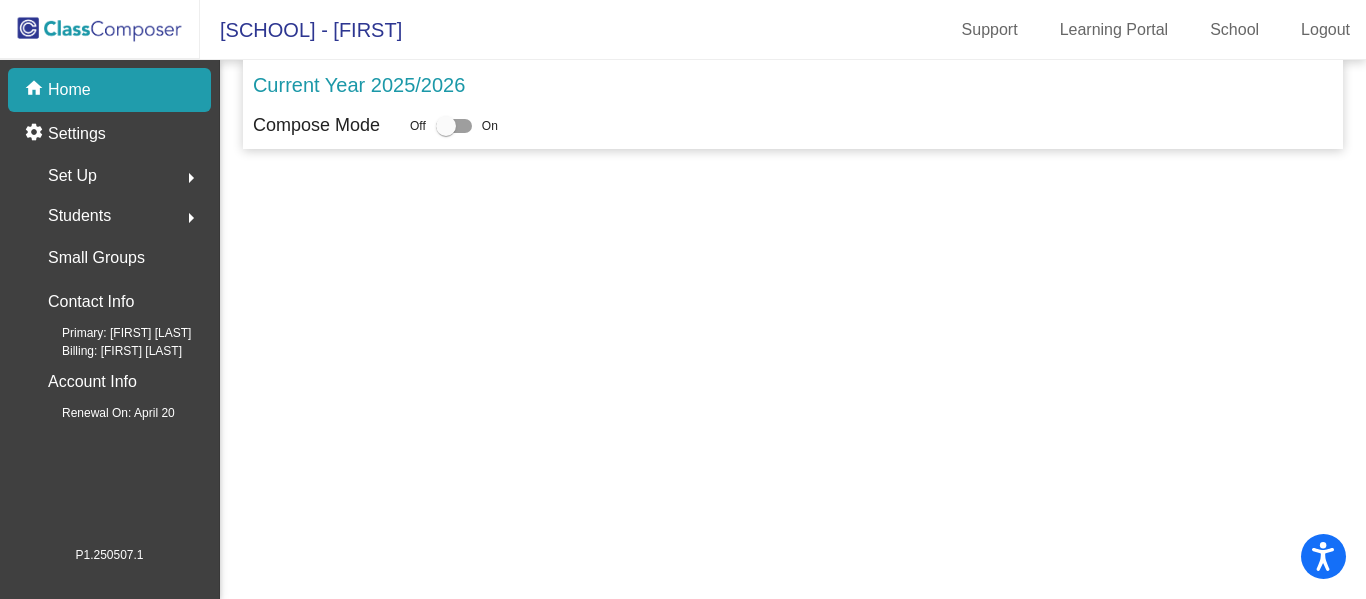 click 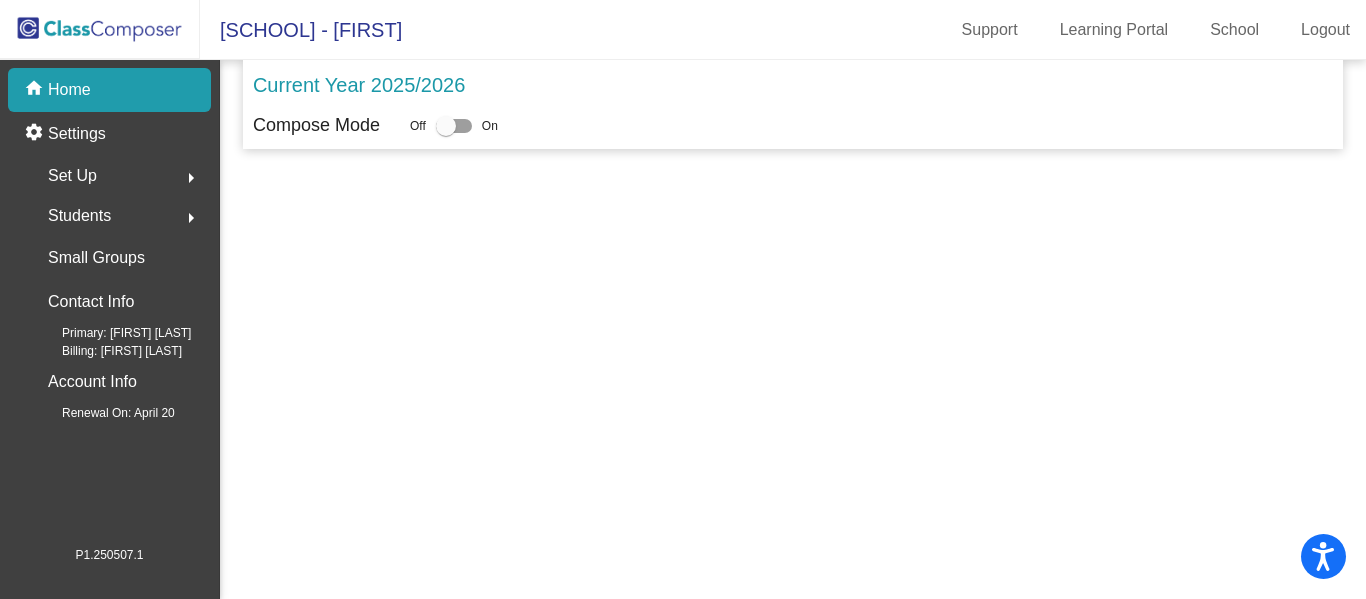 click 